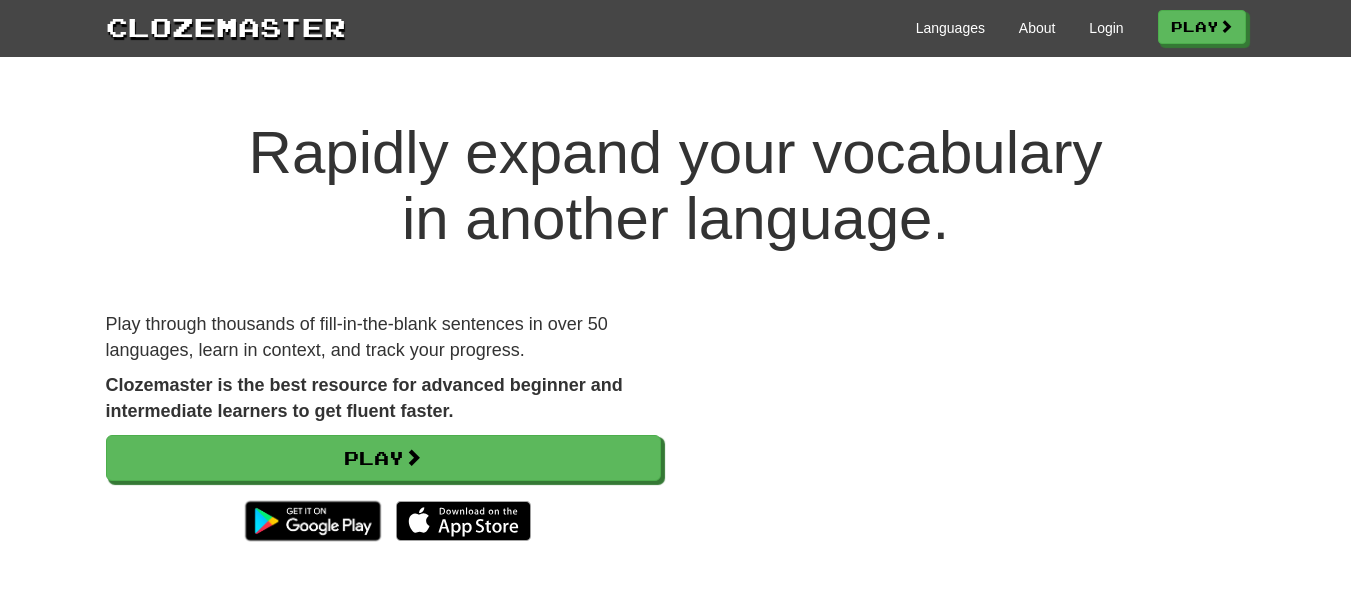 scroll, scrollTop: 0, scrollLeft: 0, axis: both 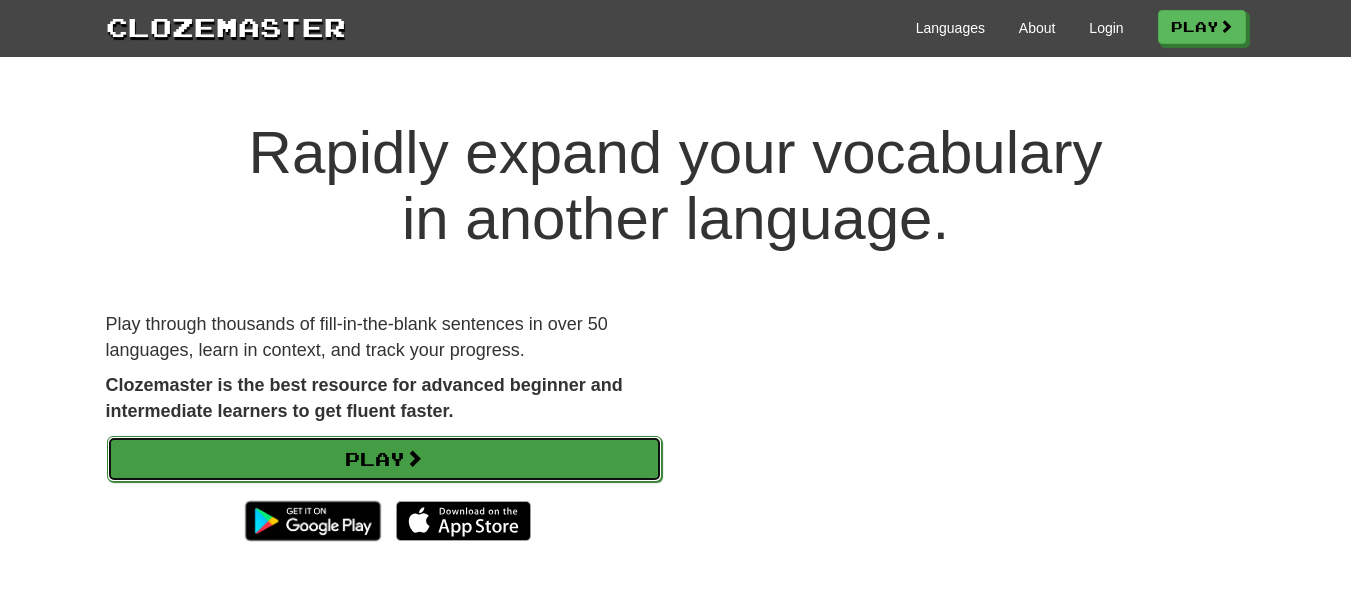 click on "Play" at bounding box center [384, 459] 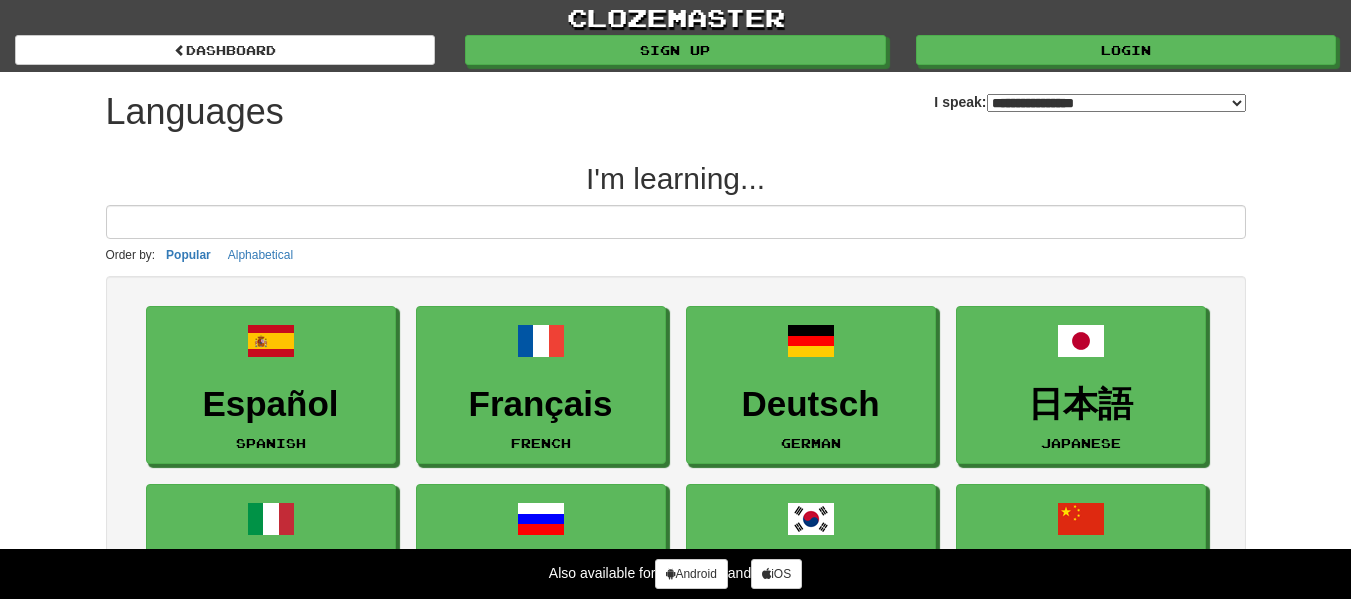 select on "*******" 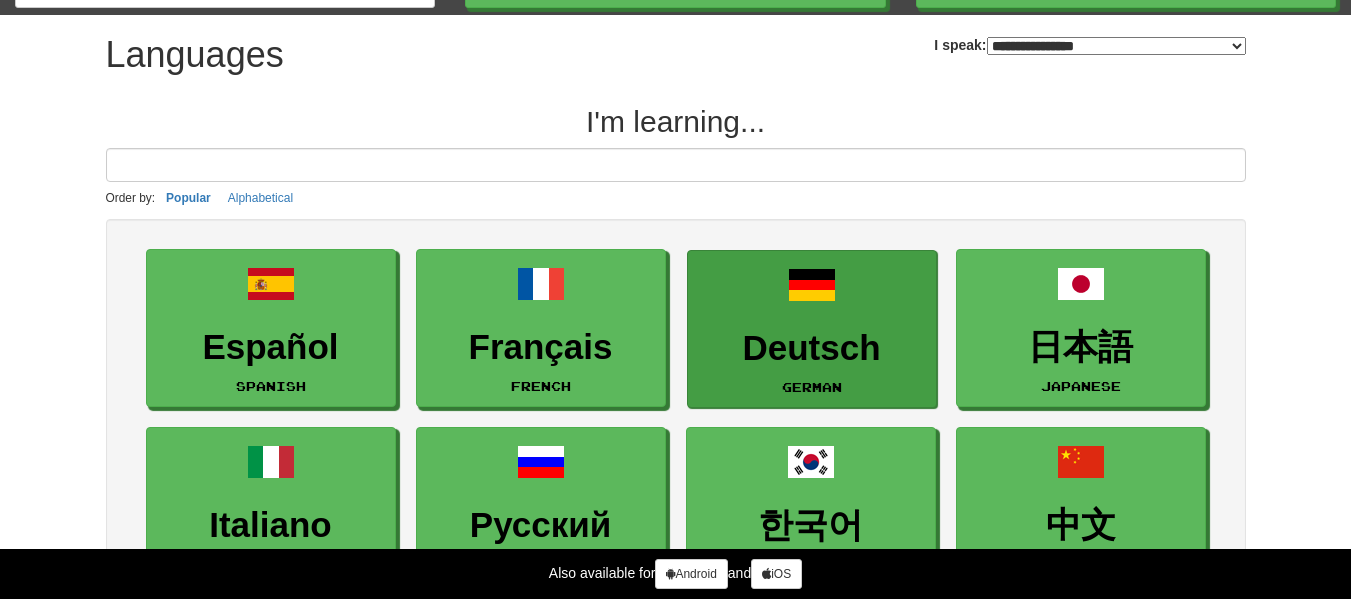 scroll, scrollTop: 56, scrollLeft: 0, axis: vertical 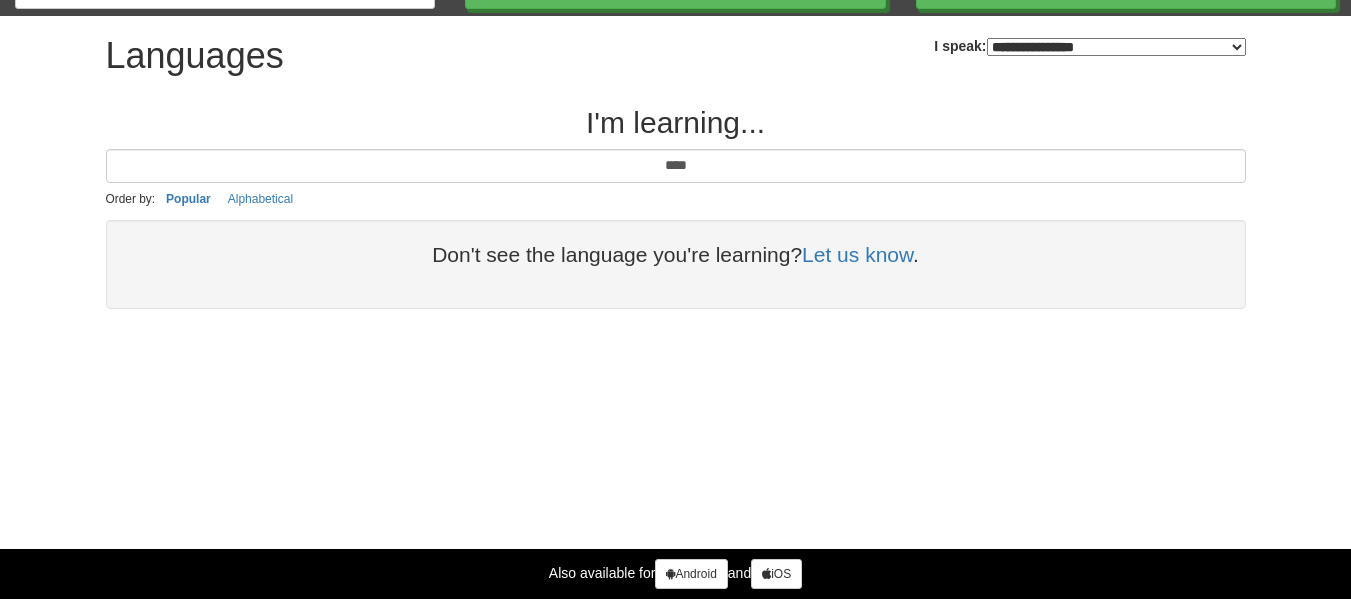 type on "****" 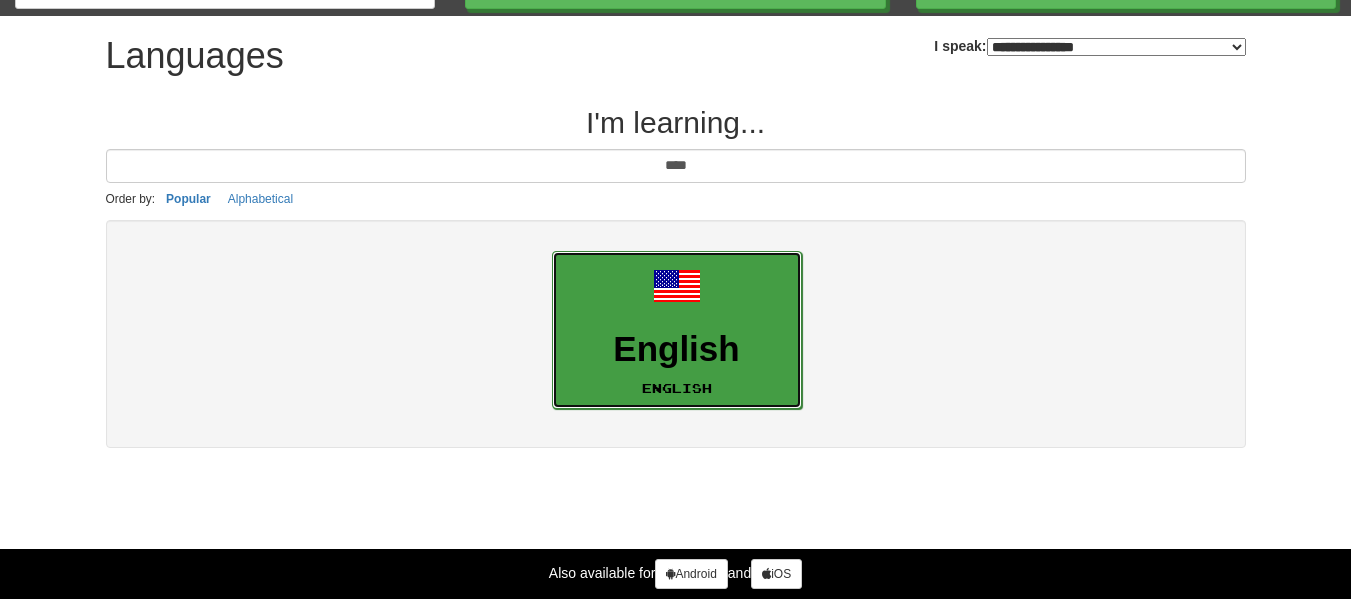 click on "English English" at bounding box center (677, 330) 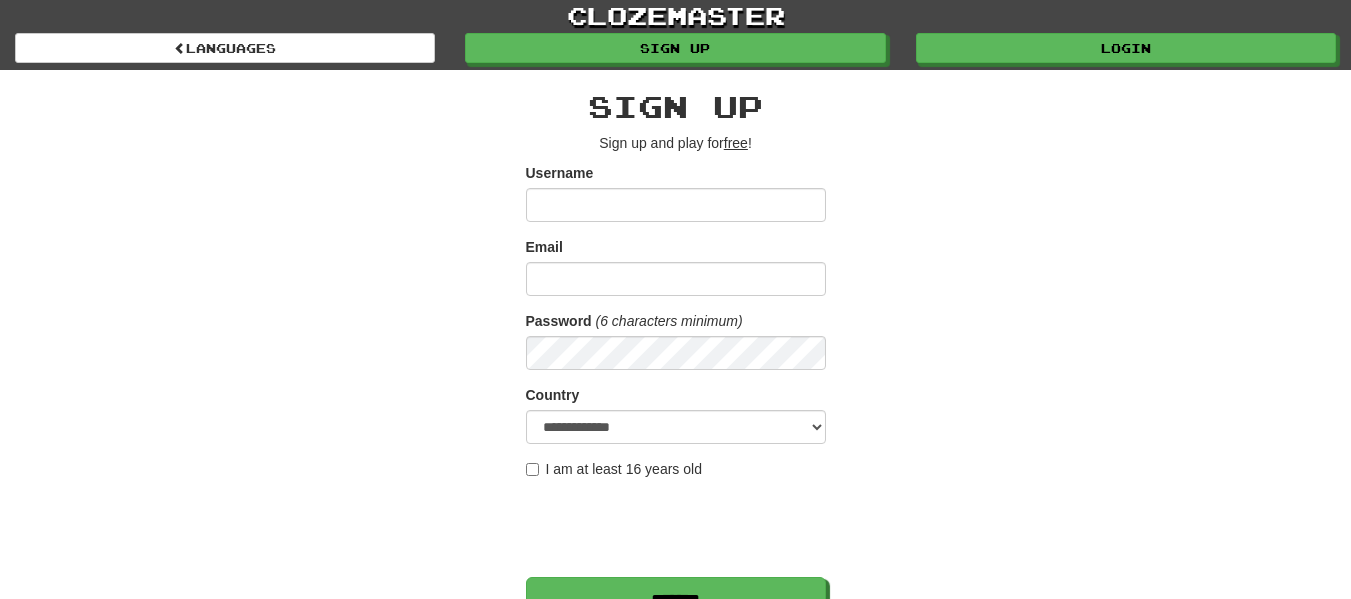 scroll, scrollTop: 0, scrollLeft: 0, axis: both 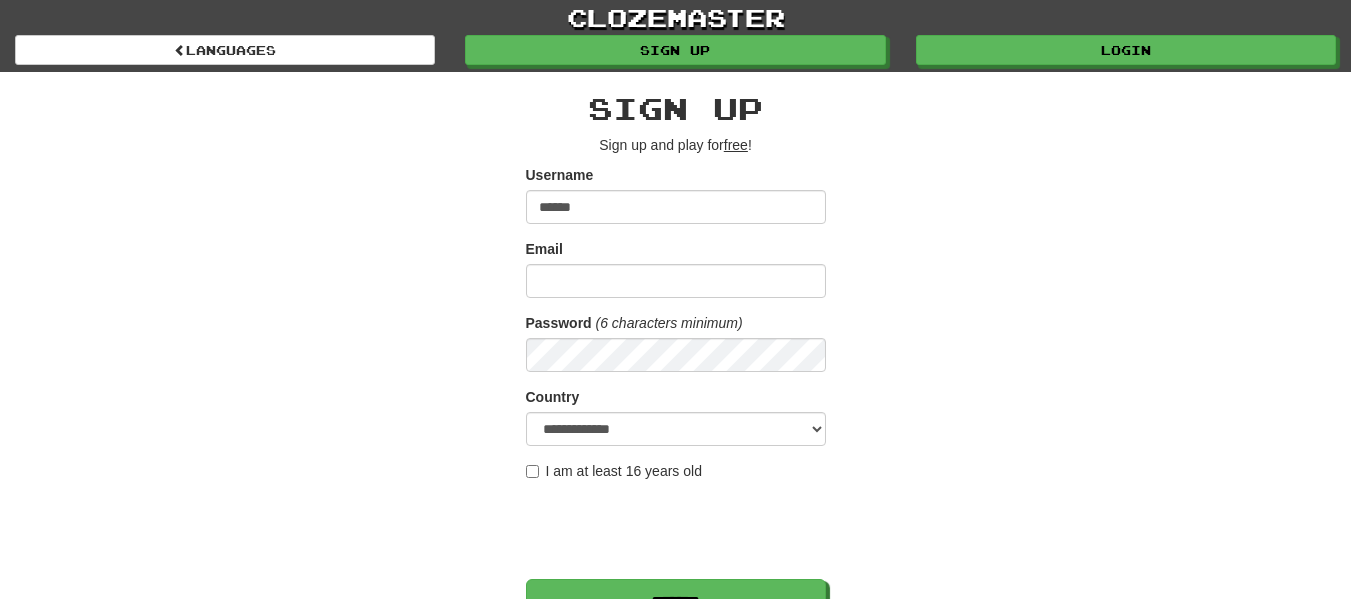 type on "**********" 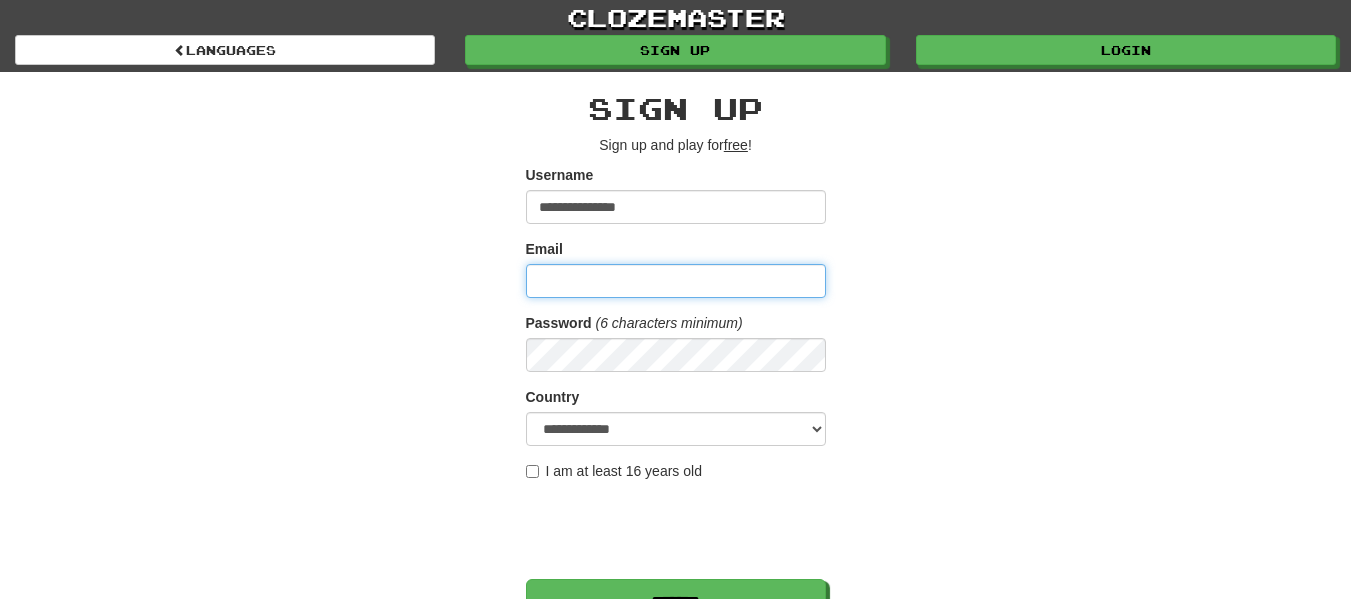 click on "Email" at bounding box center (676, 281) 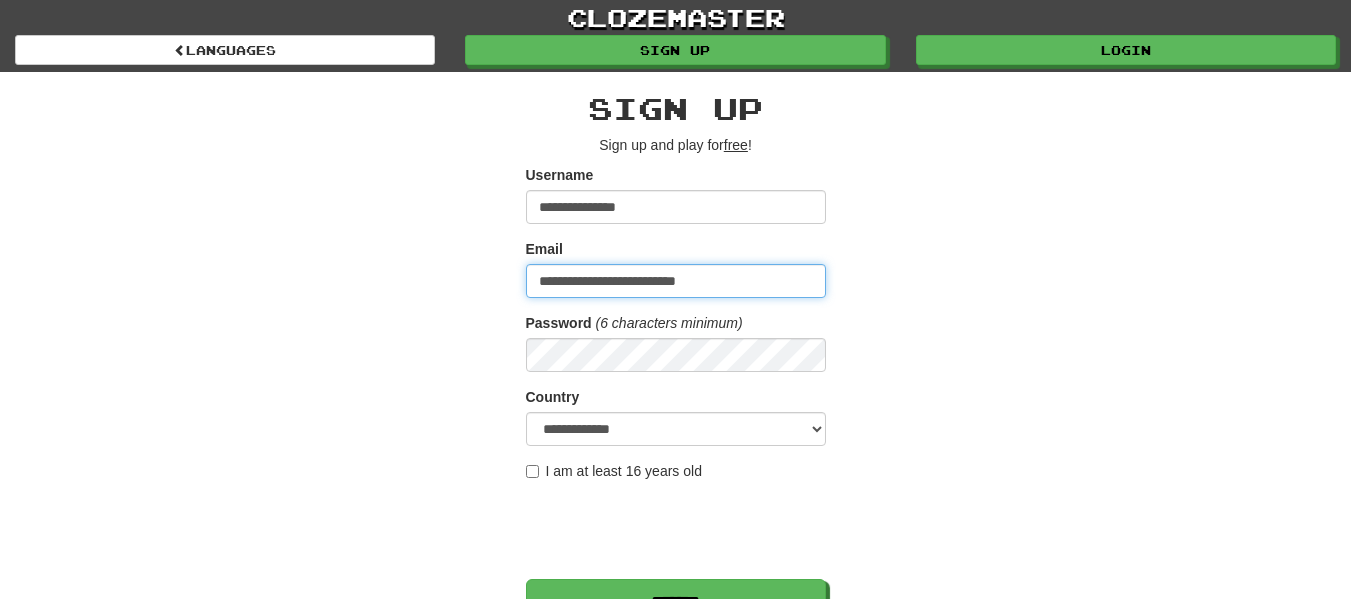 type on "**********" 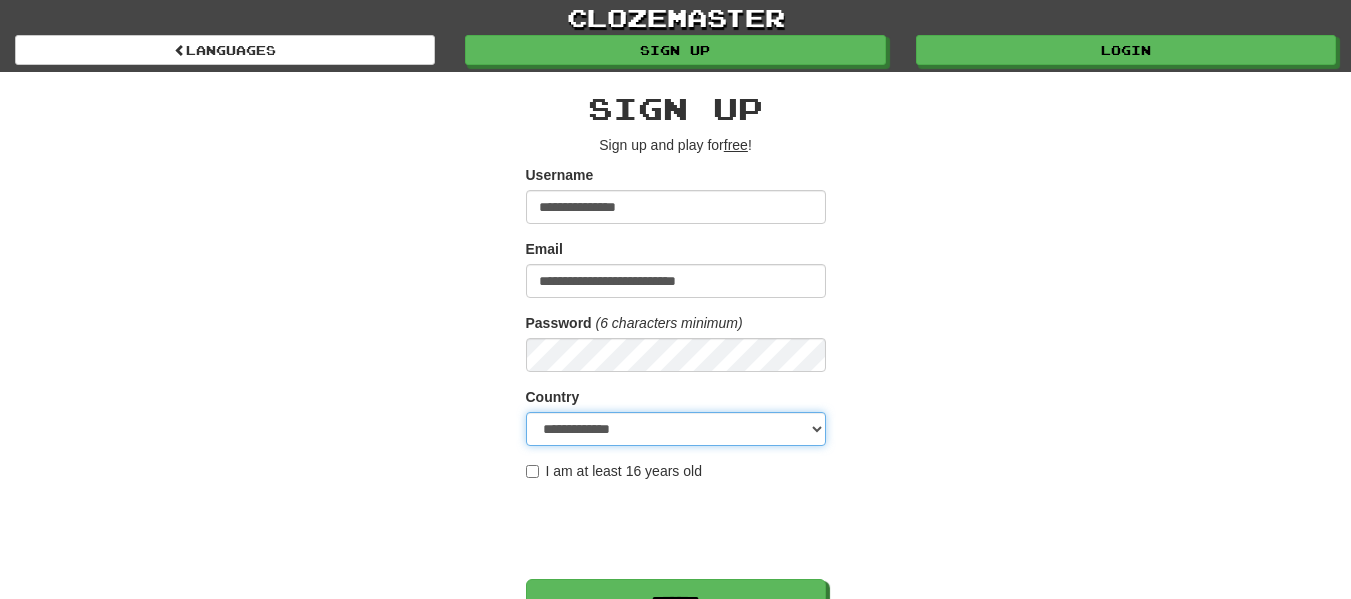 click on "**********" at bounding box center (676, 429) 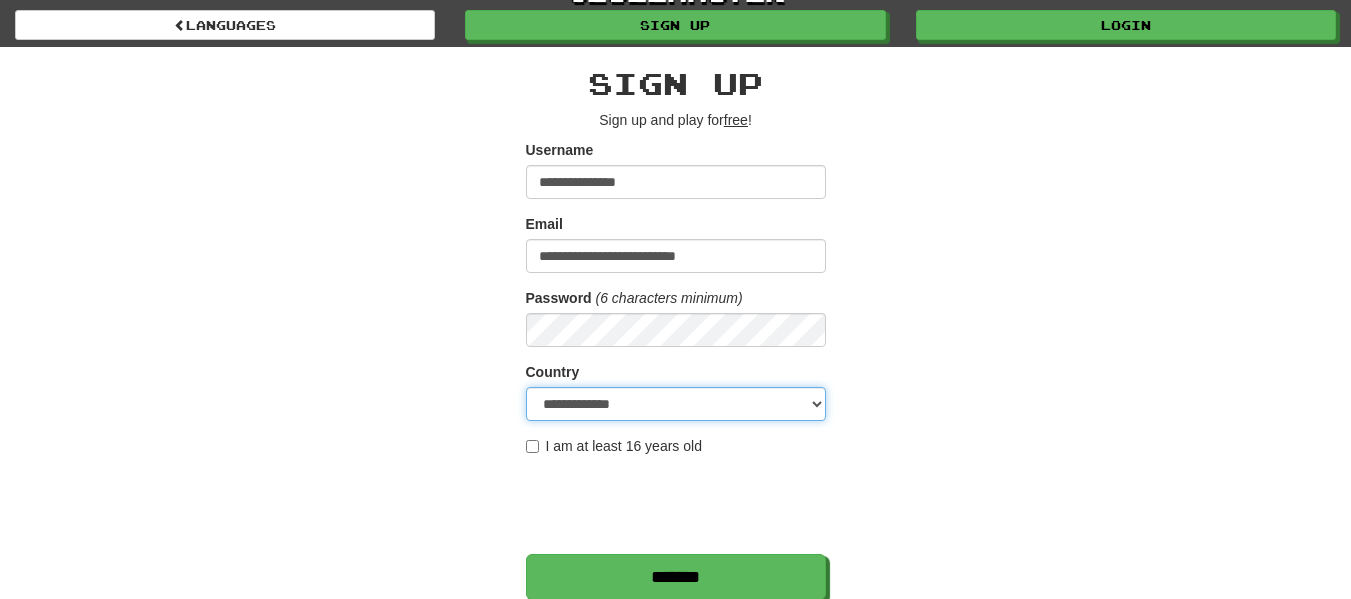 scroll, scrollTop: 34, scrollLeft: 0, axis: vertical 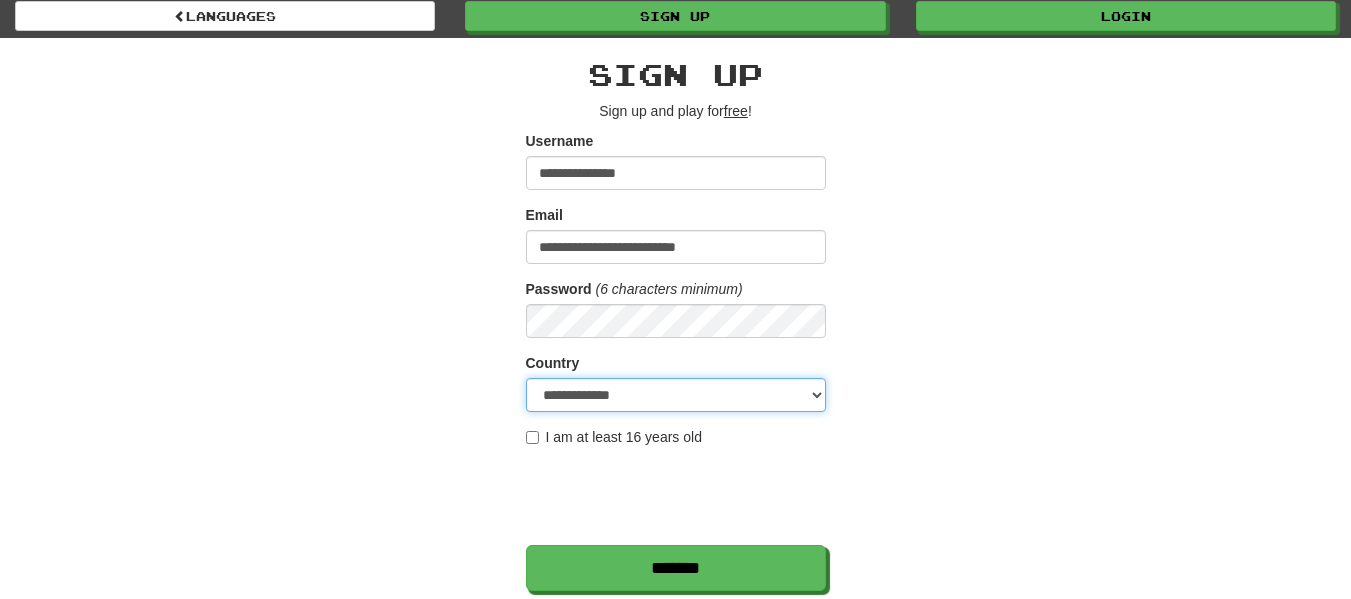 click on "**********" at bounding box center (676, 395) 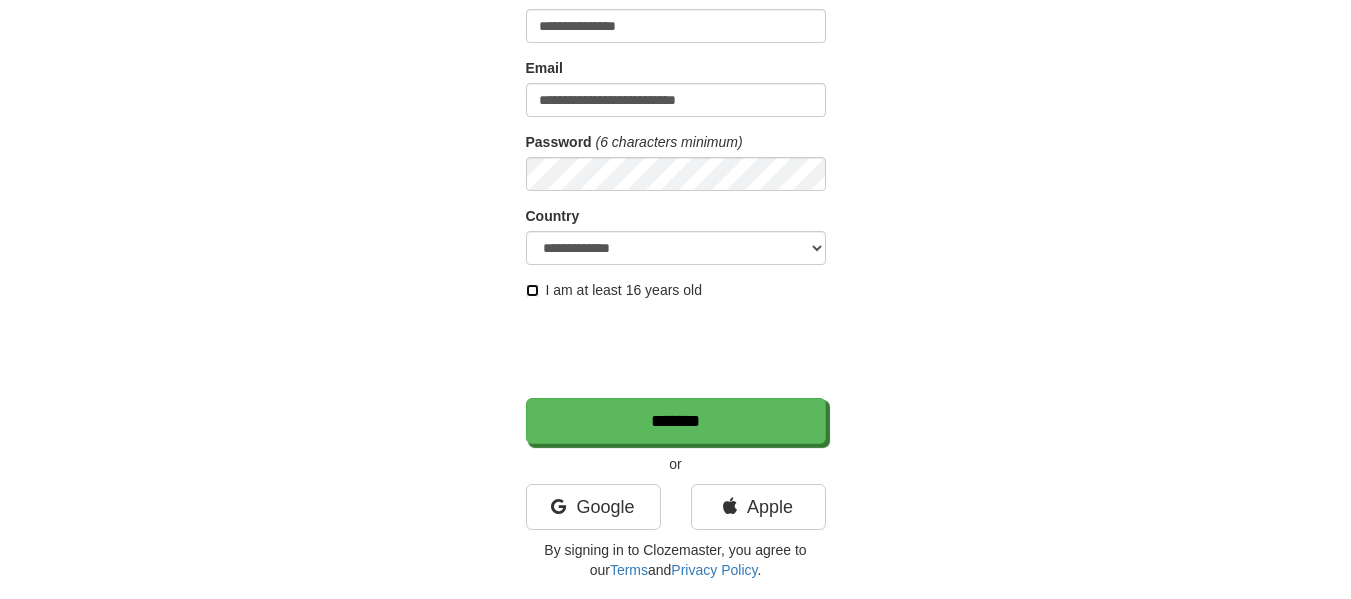 scroll, scrollTop: 183, scrollLeft: 0, axis: vertical 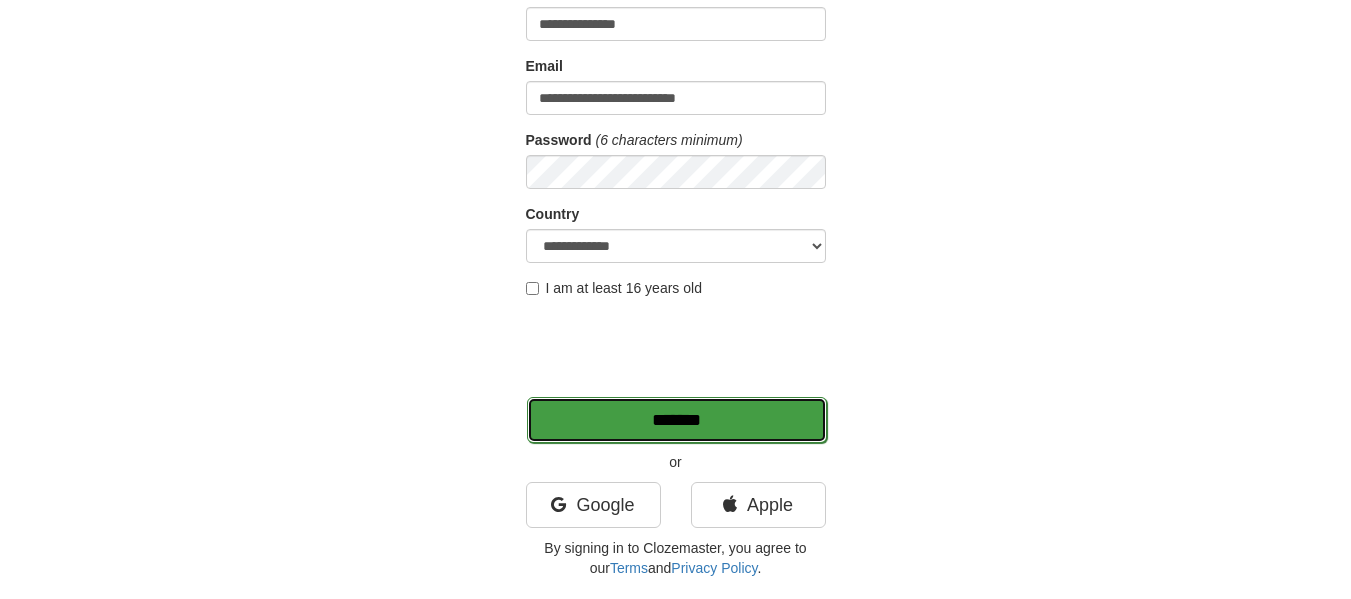 click on "*******" at bounding box center [677, 420] 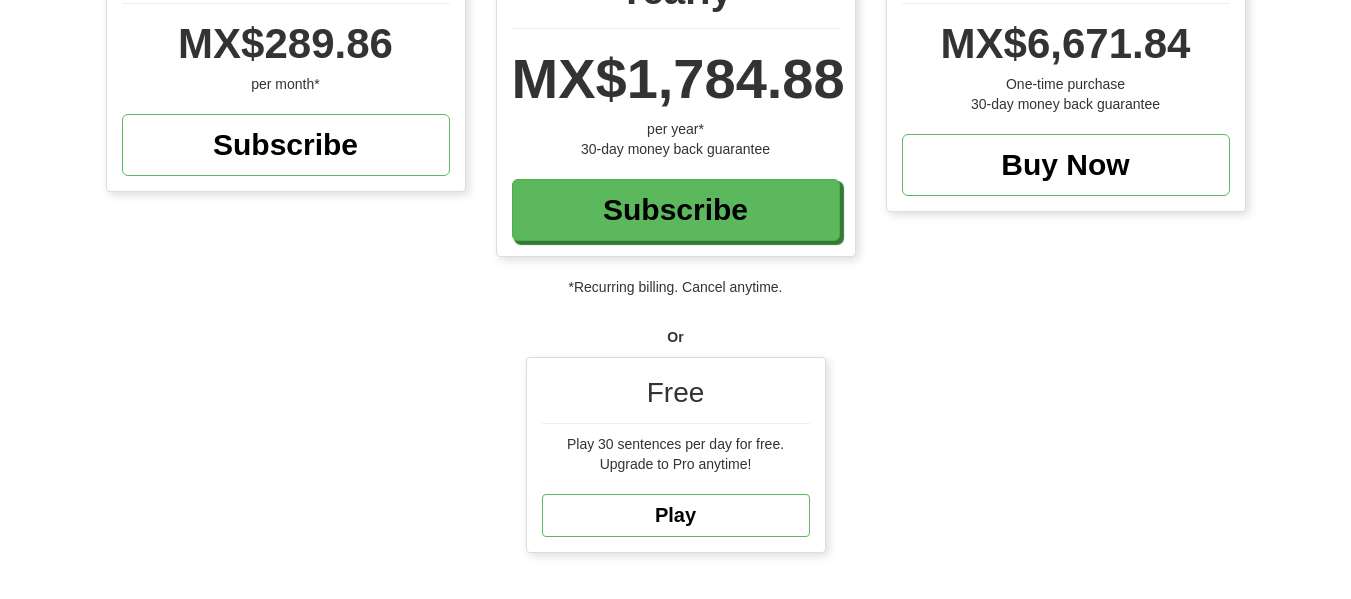scroll, scrollTop: 289, scrollLeft: 0, axis: vertical 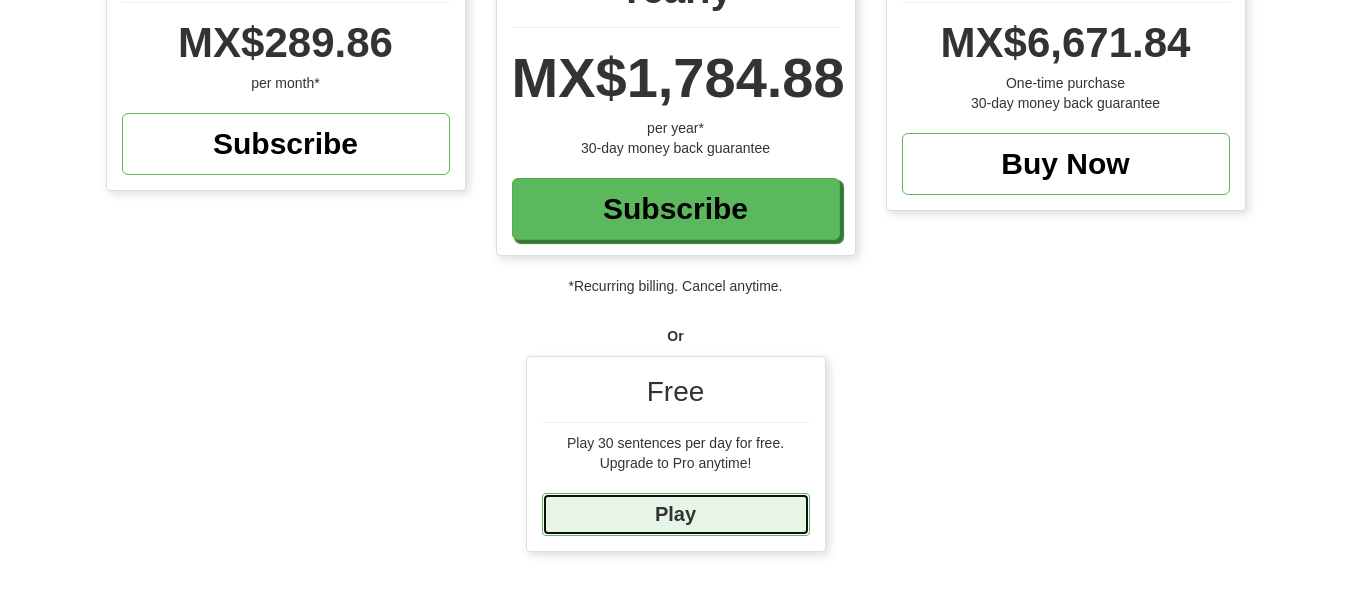 click on "Play" at bounding box center [676, 514] 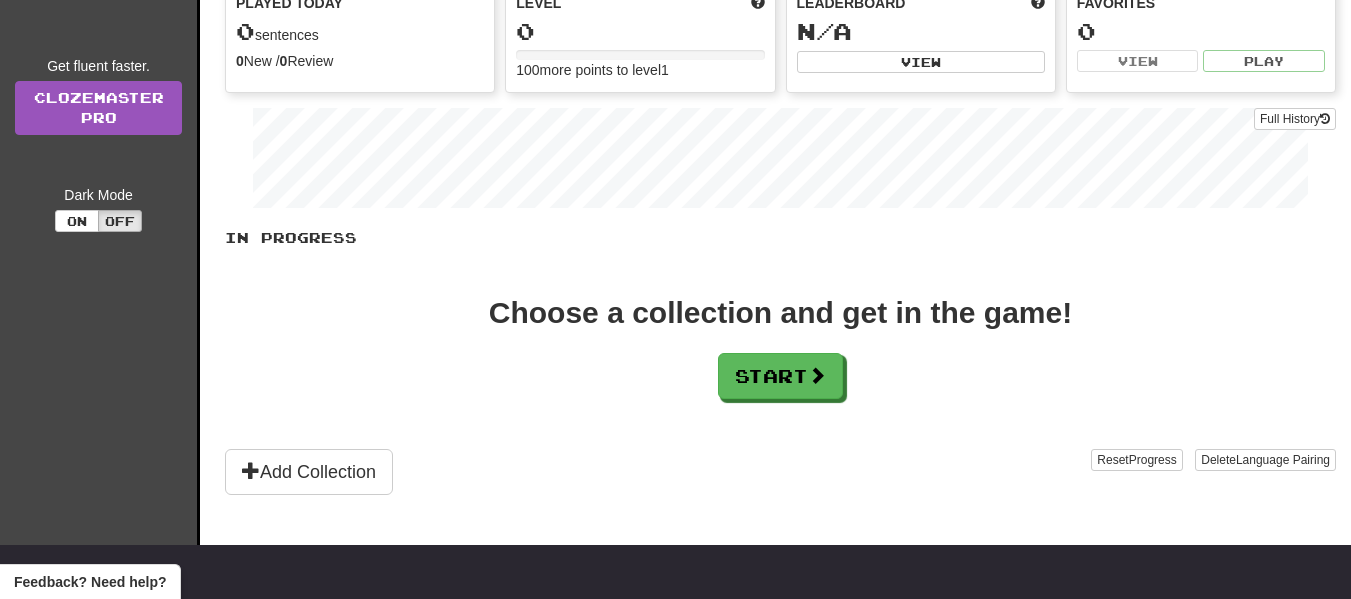 scroll, scrollTop: 268, scrollLeft: 0, axis: vertical 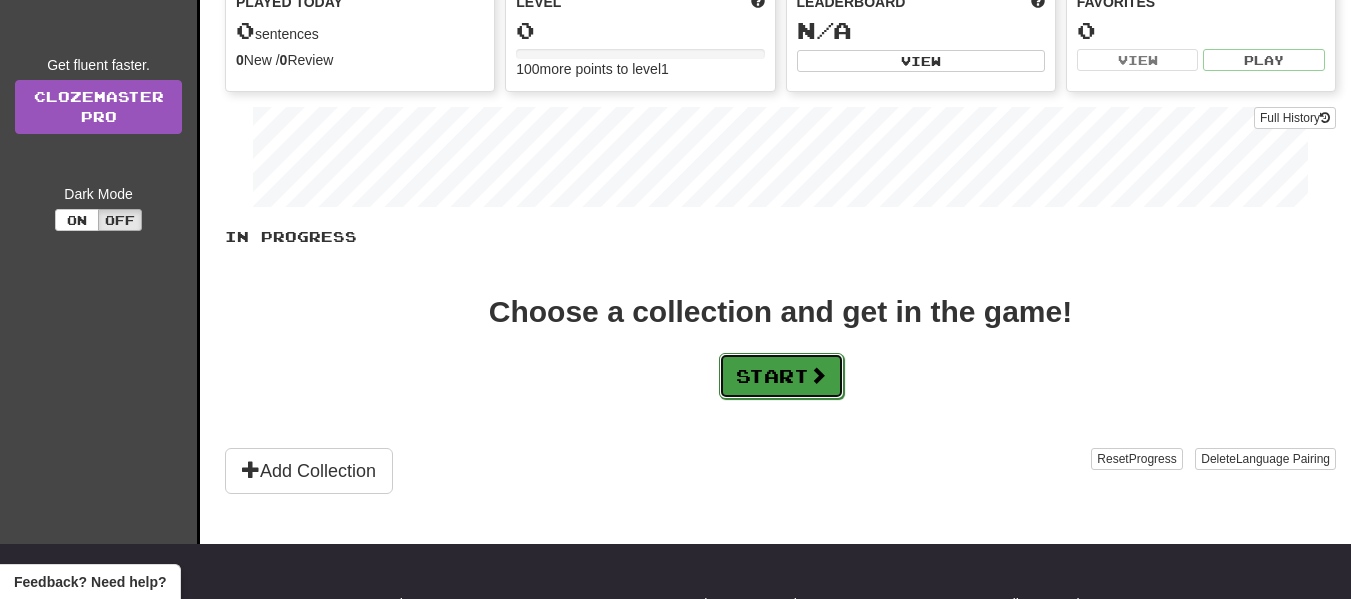 click on "Start" at bounding box center (781, 376) 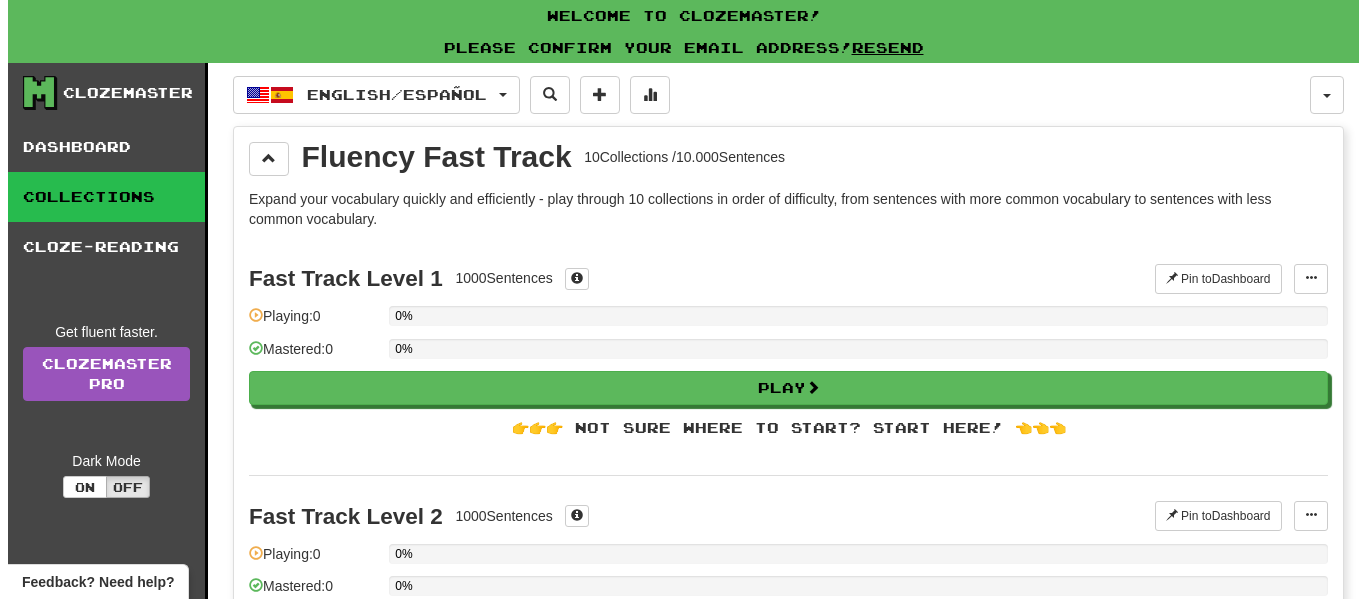 scroll, scrollTop: 2, scrollLeft: 0, axis: vertical 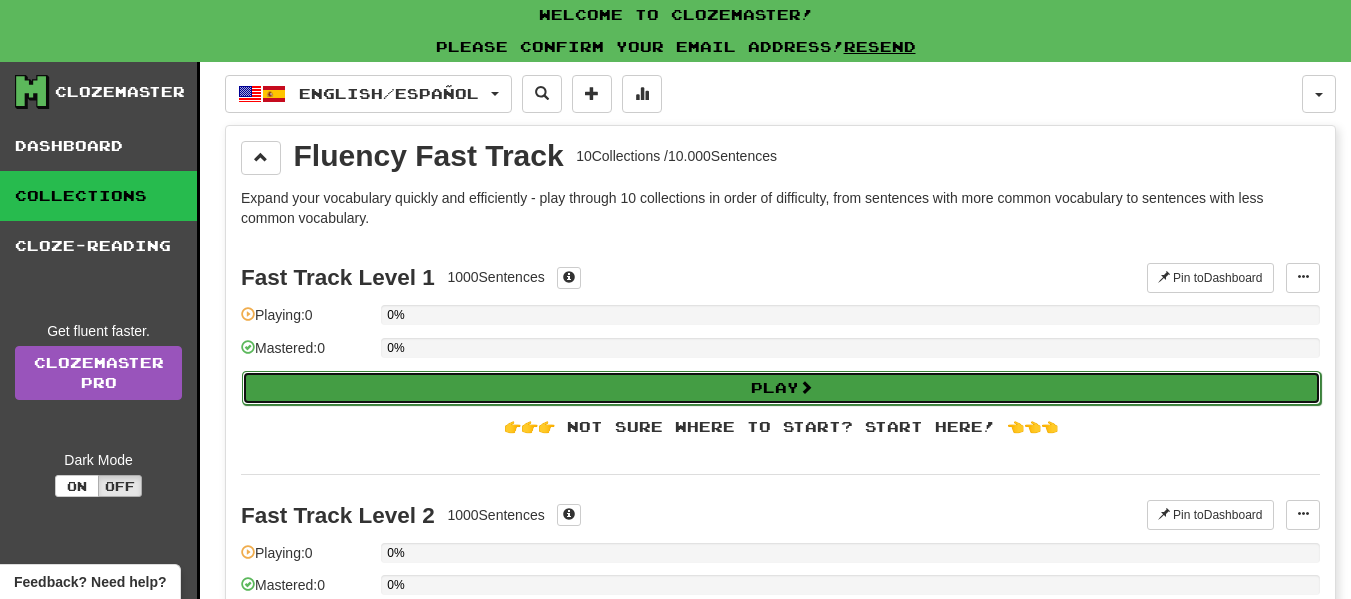 click on "Play" at bounding box center (781, 388) 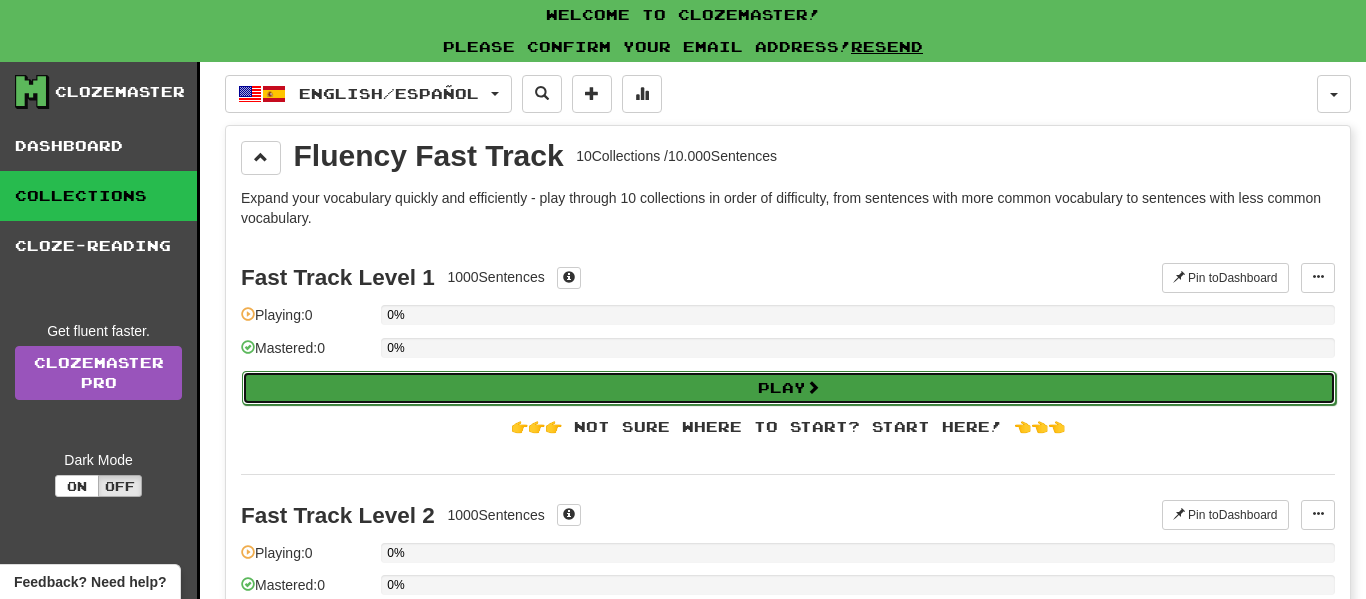 select on "**" 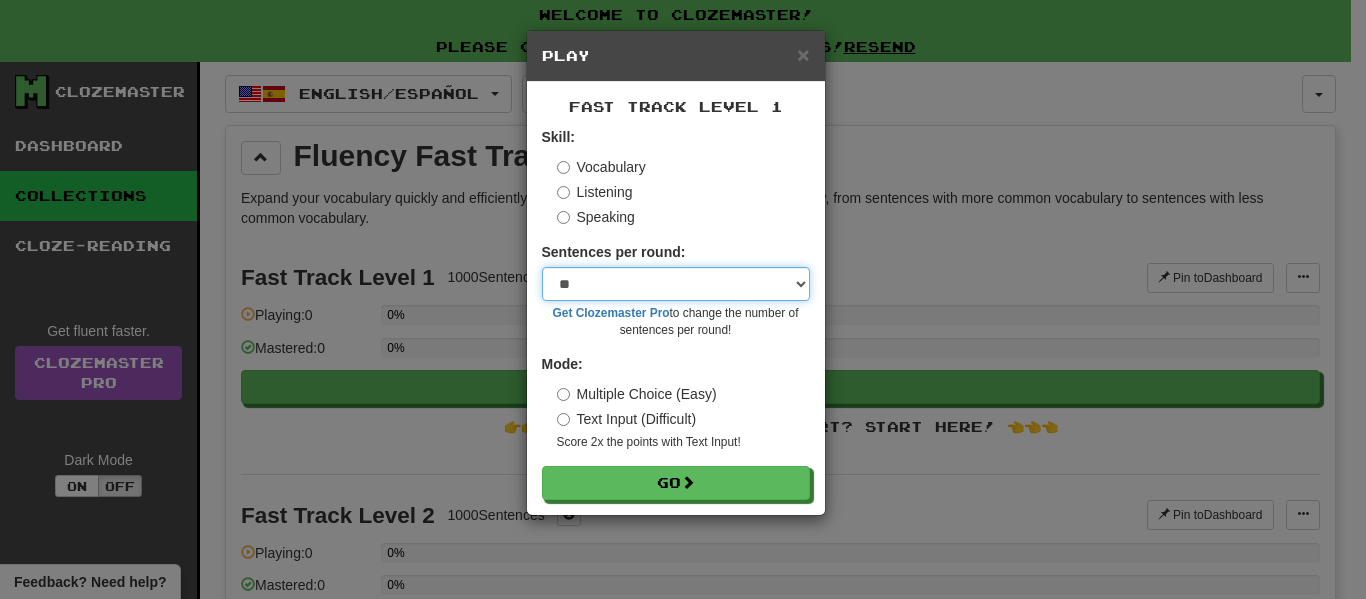 click on "* ** ** ** ** ** *** ********" at bounding box center [676, 284] 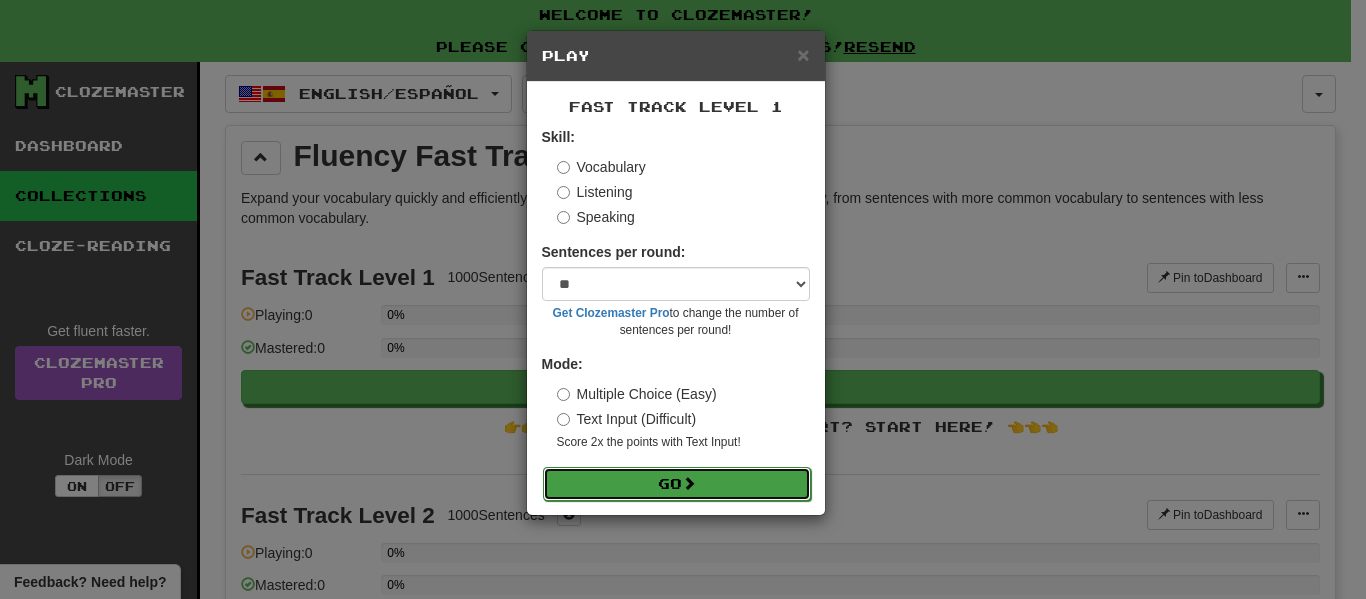 click on "Go" at bounding box center (677, 484) 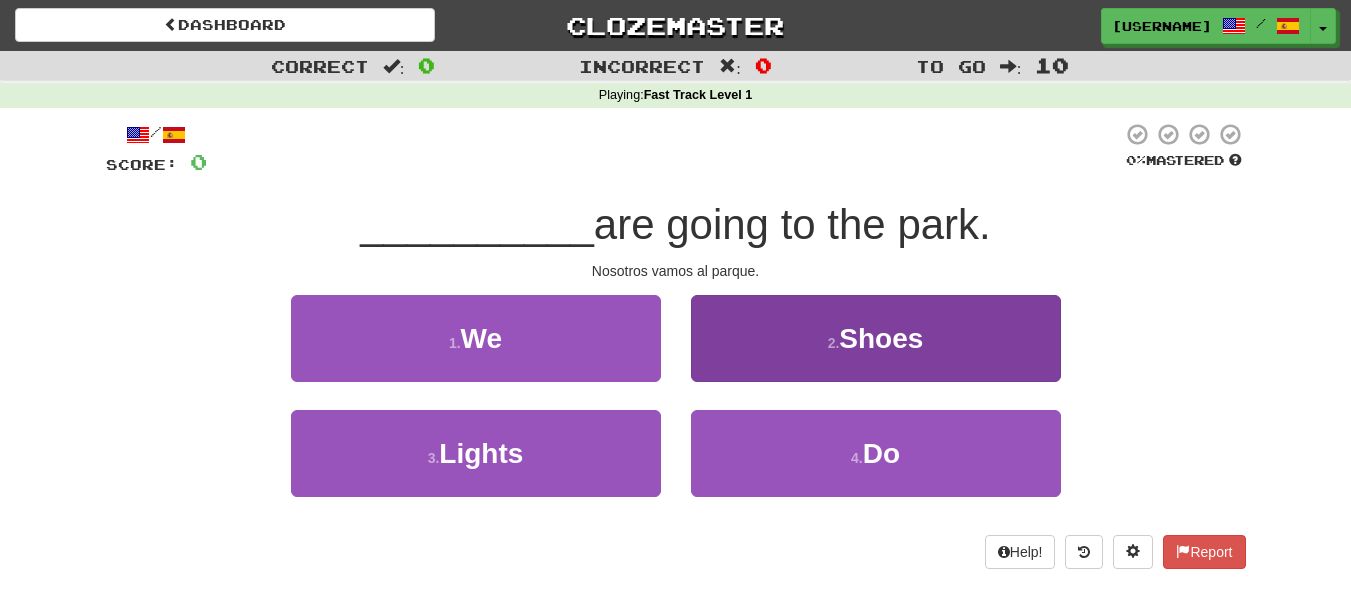 scroll, scrollTop: 0, scrollLeft: 0, axis: both 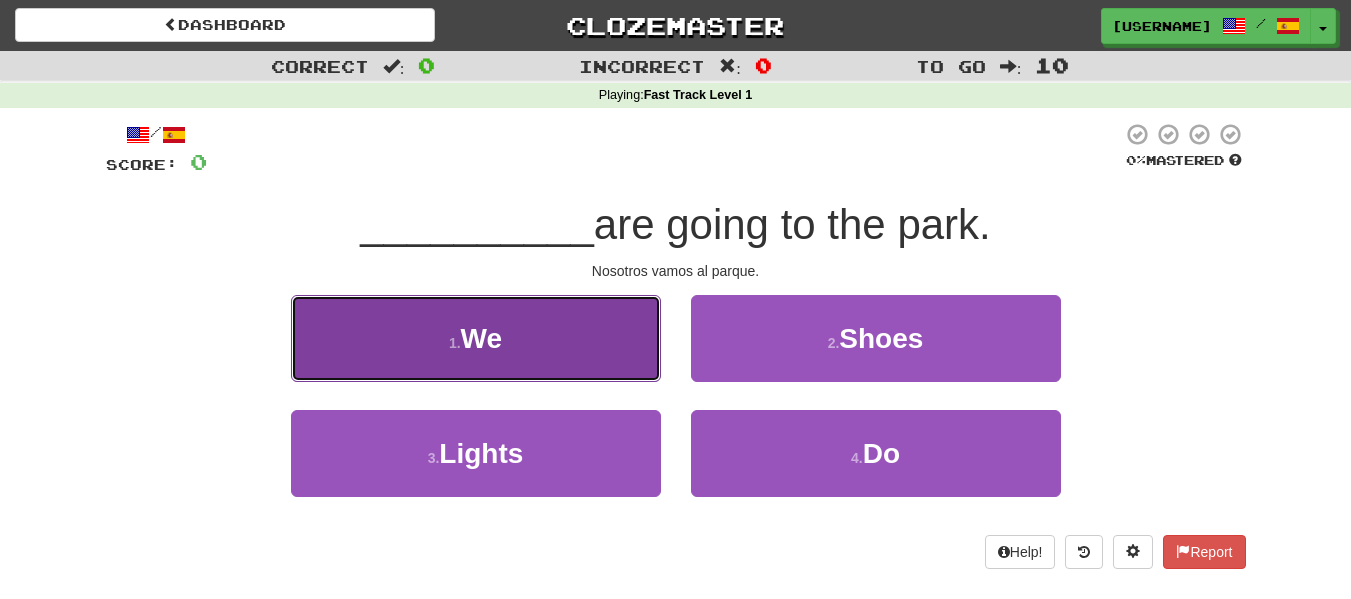 click on "1 .  We" at bounding box center [476, 338] 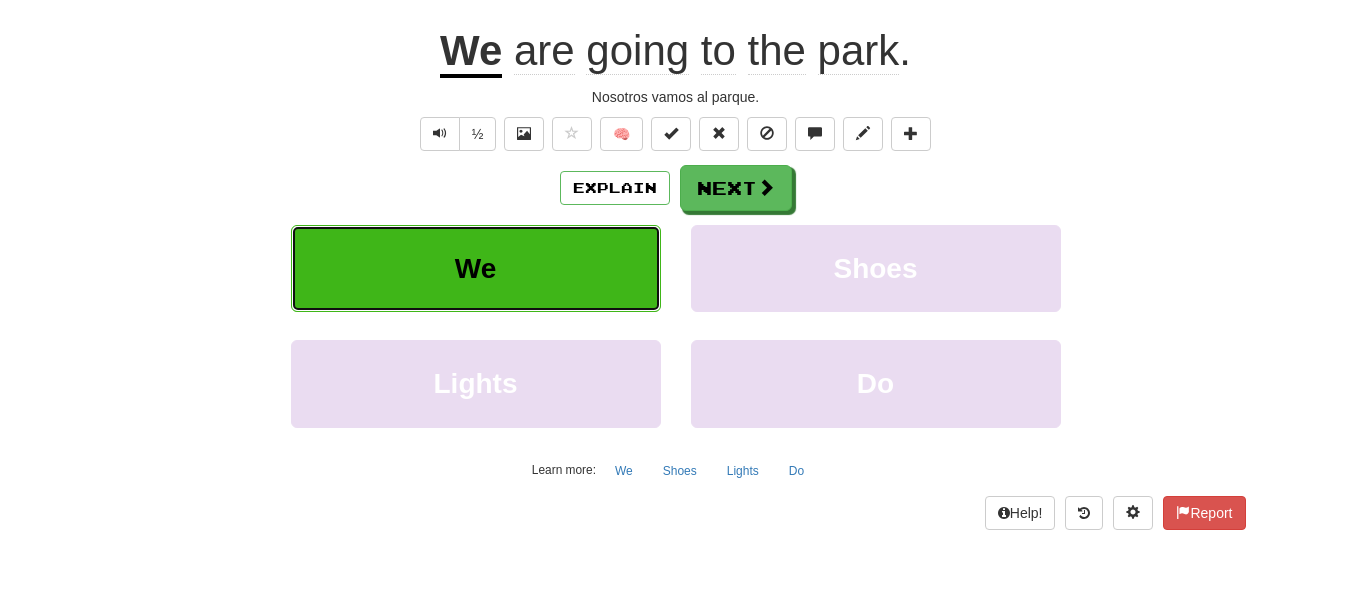 scroll, scrollTop: 188, scrollLeft: 0, axis: vertical 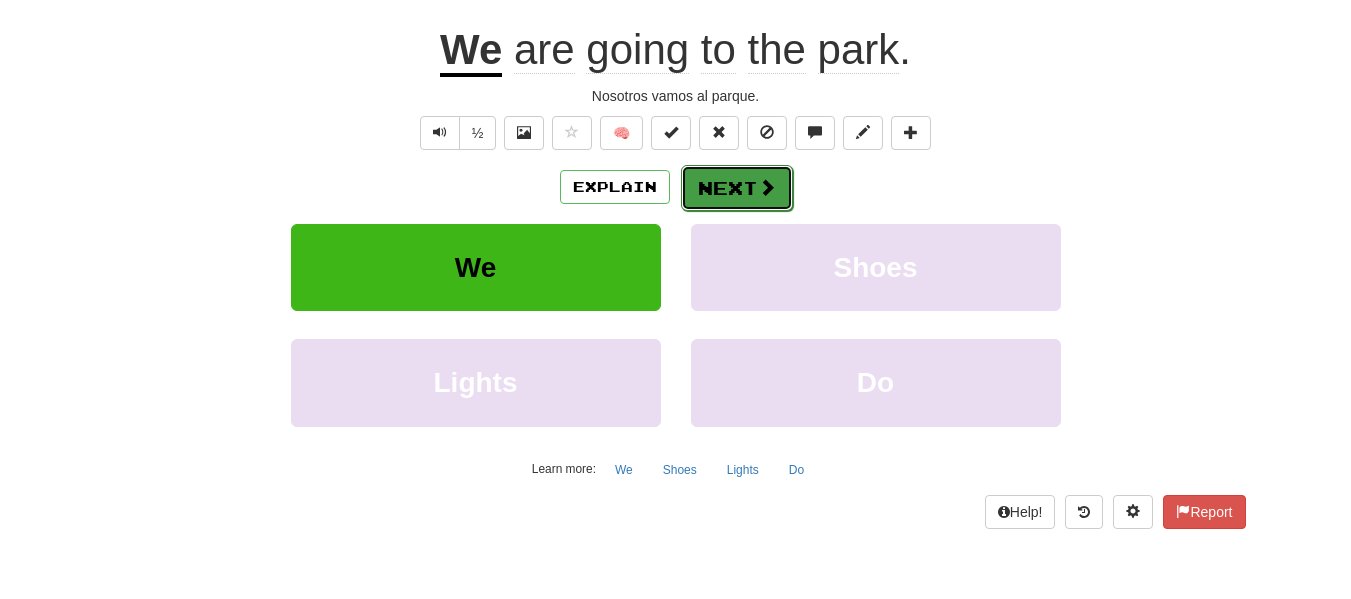 click on "Next" at bounding box center [737, 188] 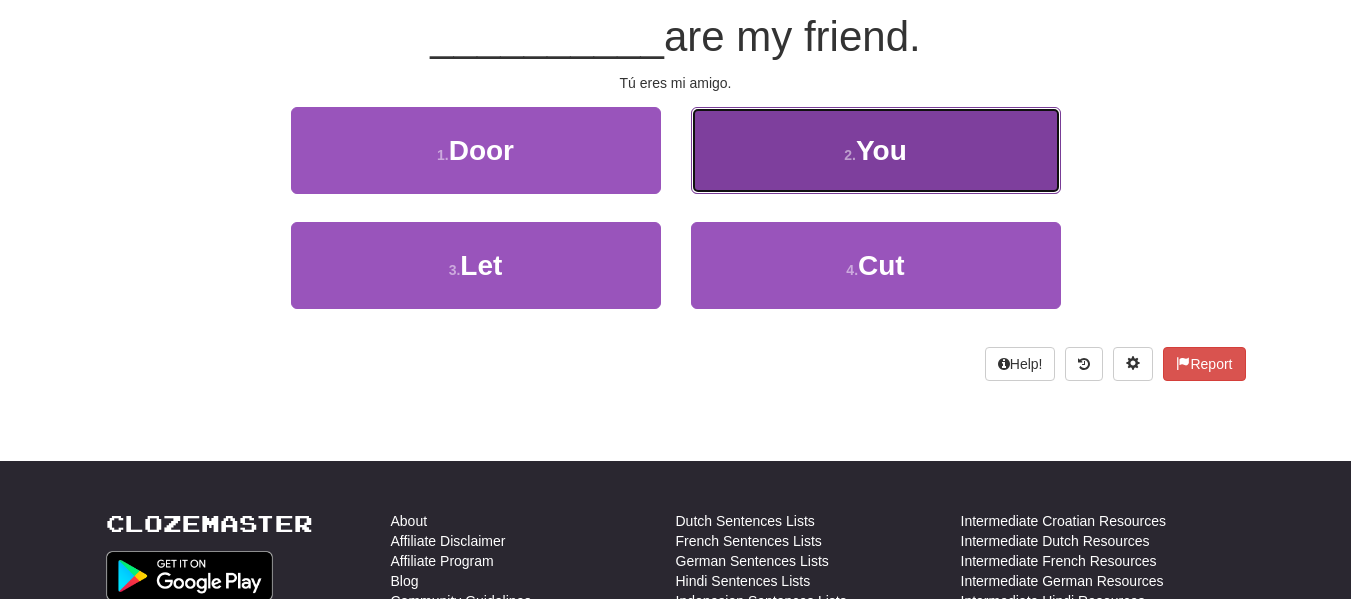 click on "2 .  You" at bounding box center [876, 150] 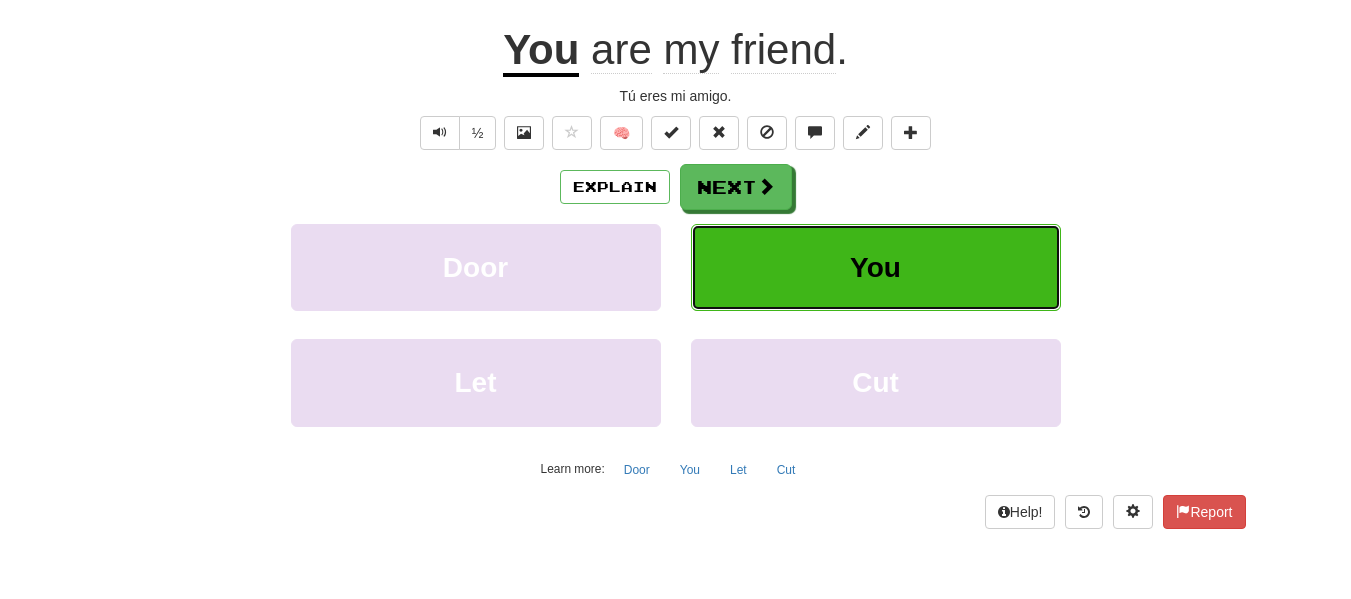 scroll, scrollTop: 201, scrollLeft: 0, axis: vertical 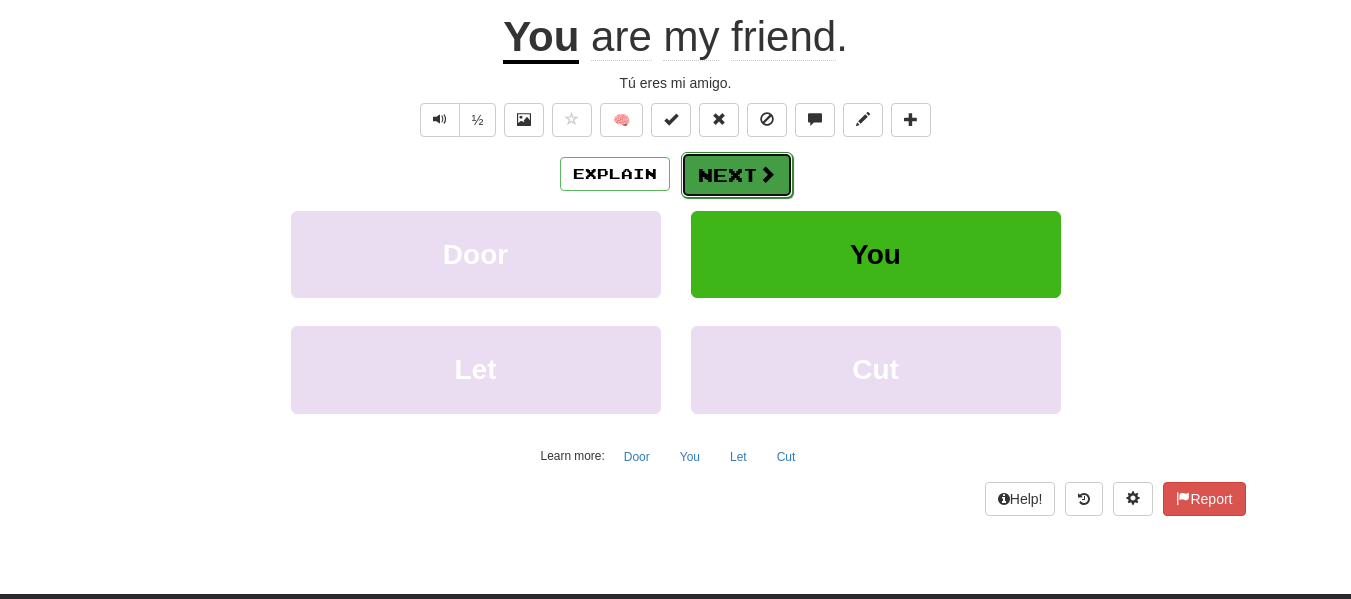 click on "Next" at bounding box center (737, 175) 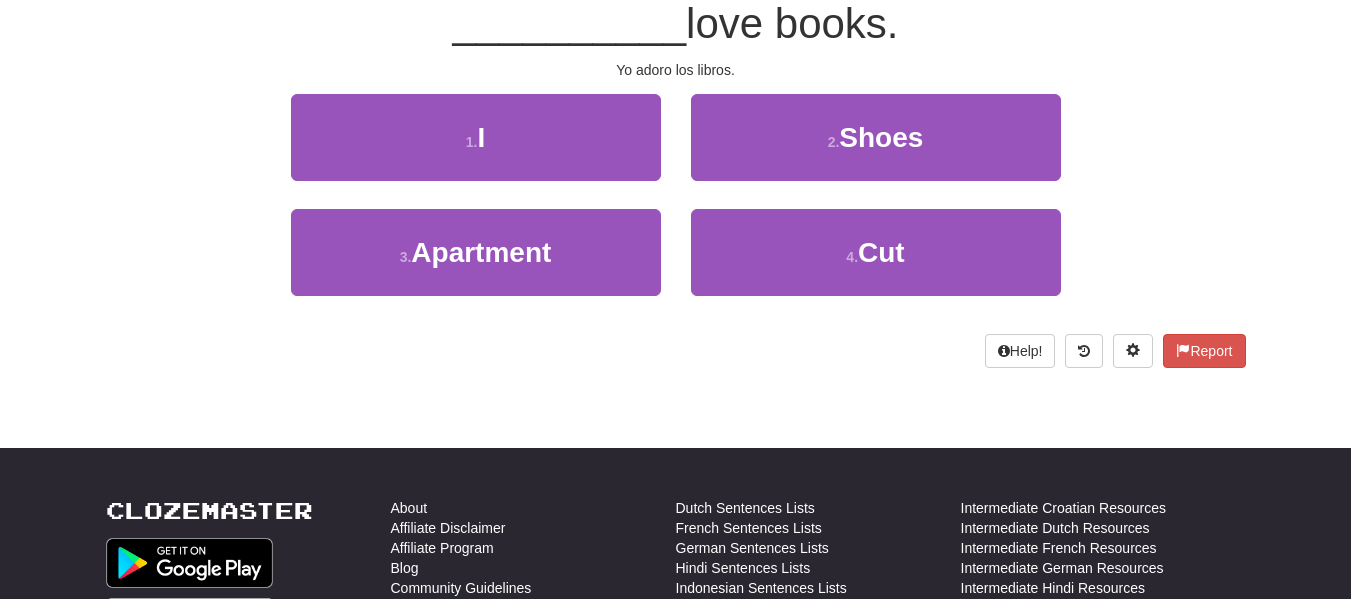 scroll, scrollTop: 188, scrollLeft: 0, axis: vertical 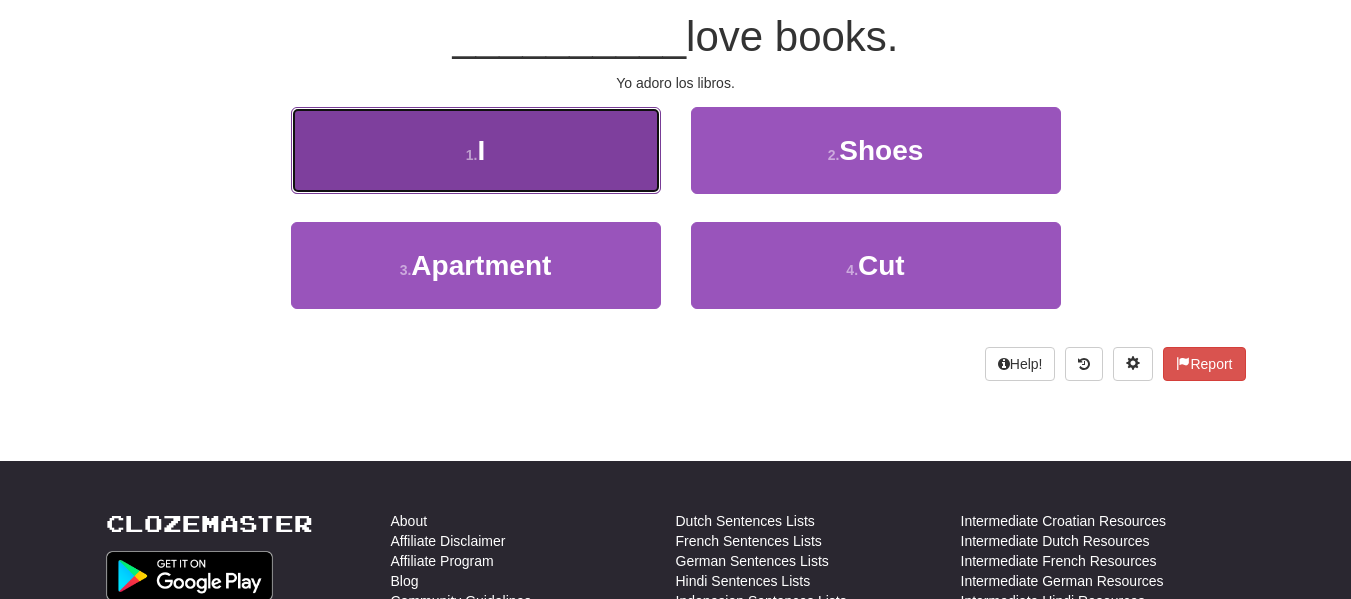click on "1 .  I" at bounding box center (476, 150) 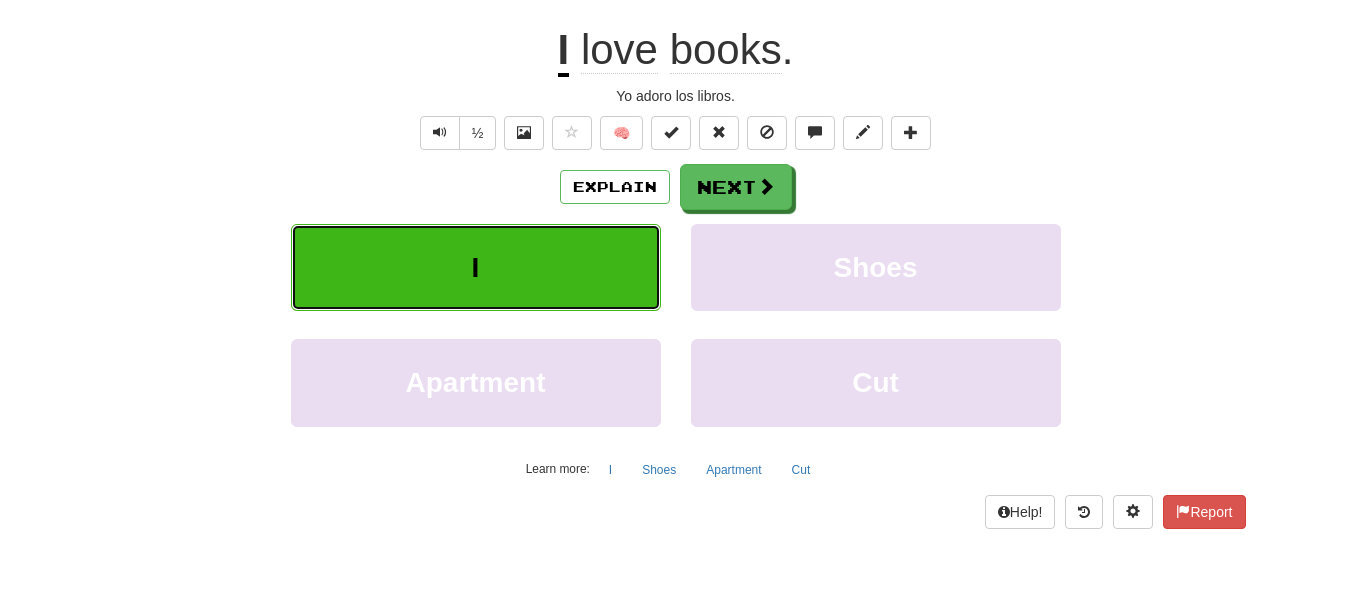 scroll, scrollTop: 201, scrollLeft: 0, axis: vertical 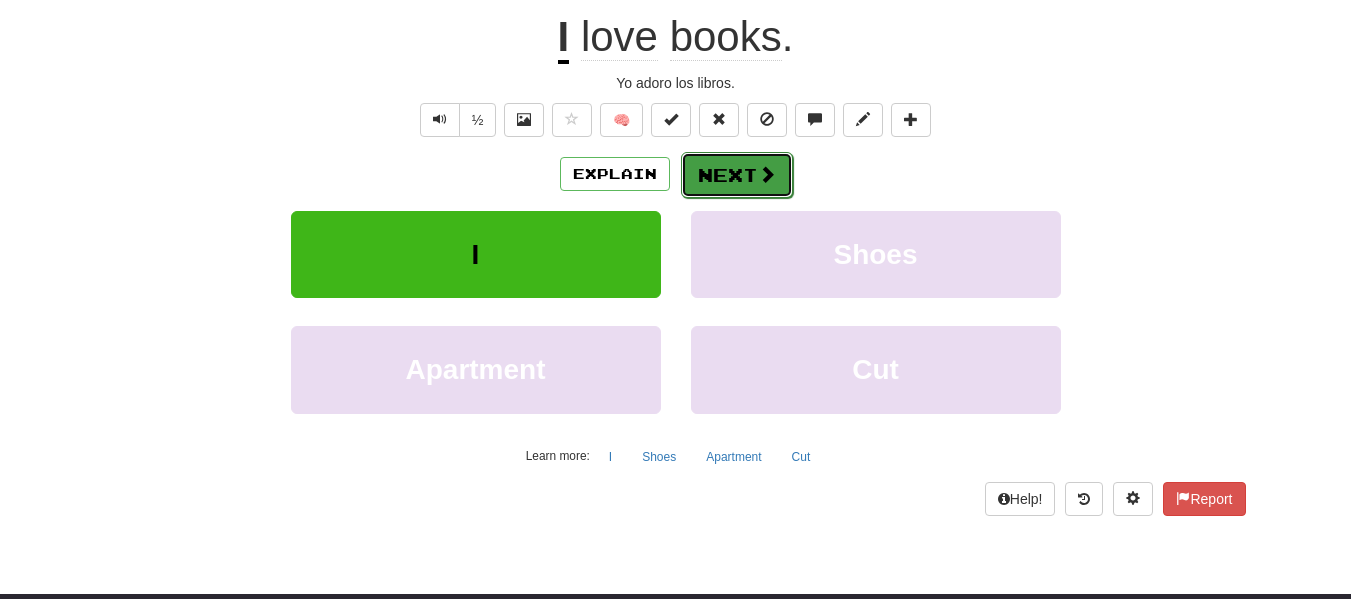 click on "Next" at bounding box center (737, 175) 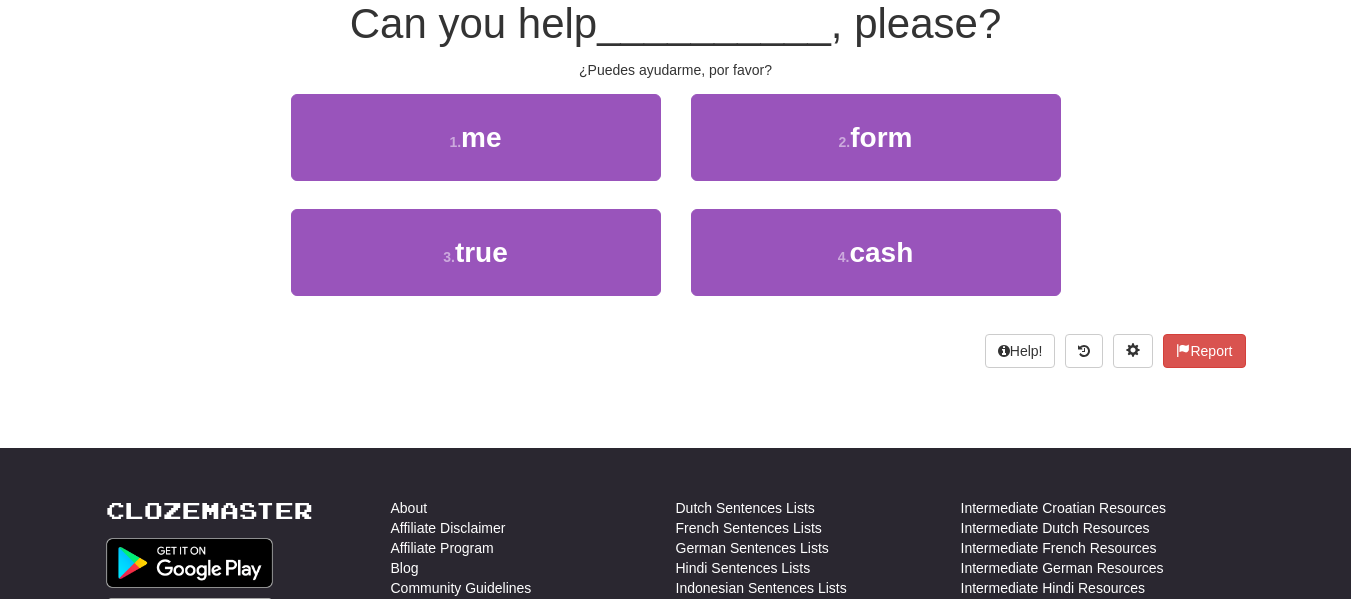 scroll, scrollTop: 188, scrollLeft: 0, axis: vertical 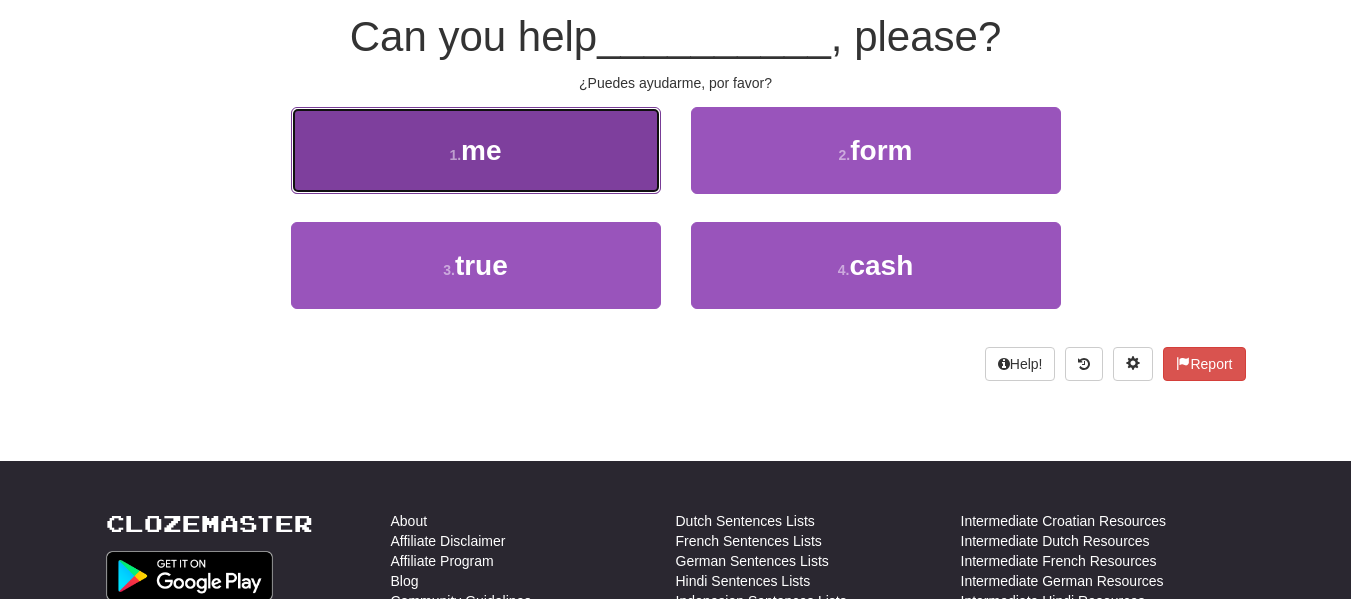 click on "1 .  me" at bounding box center [476, 150] 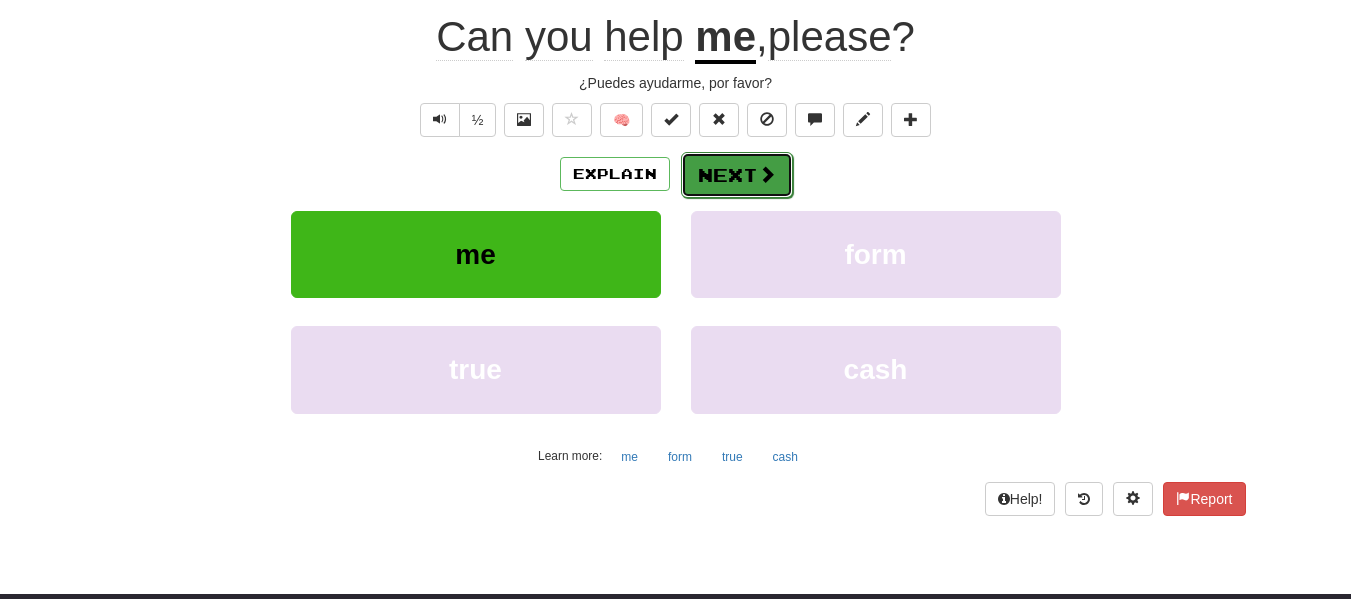 click on "Next" at bounding box center (737, 175) 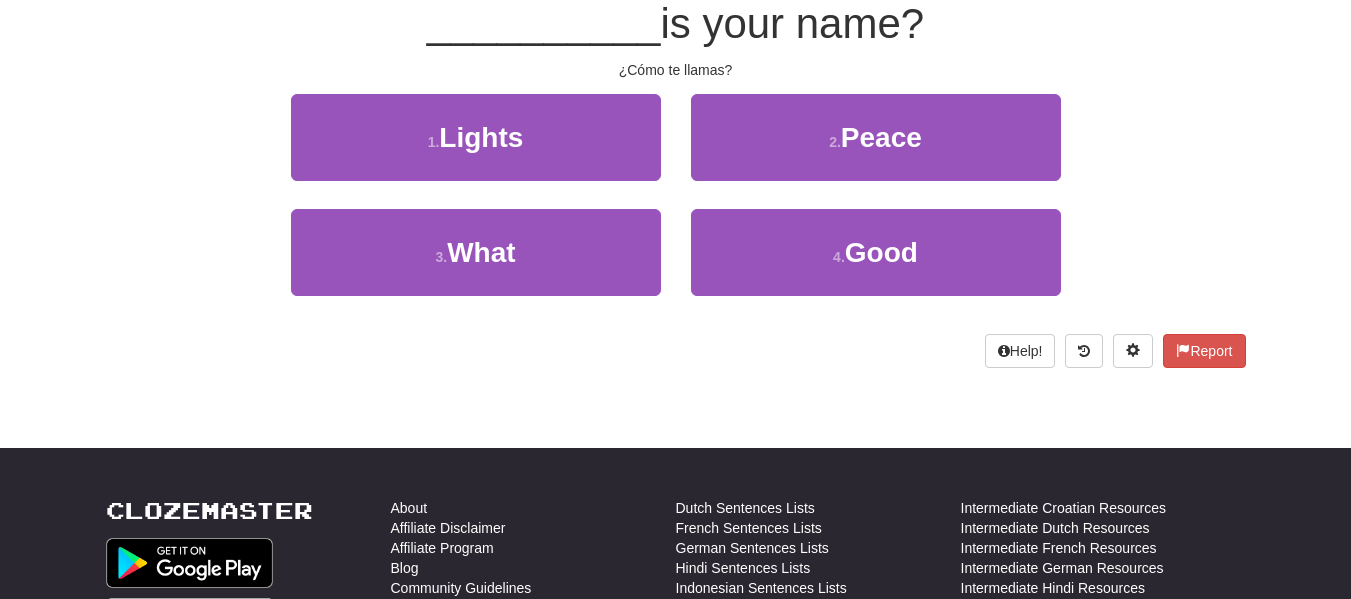 scroll, scrollTop: 188, scrollLeft: 0, axis: vertical 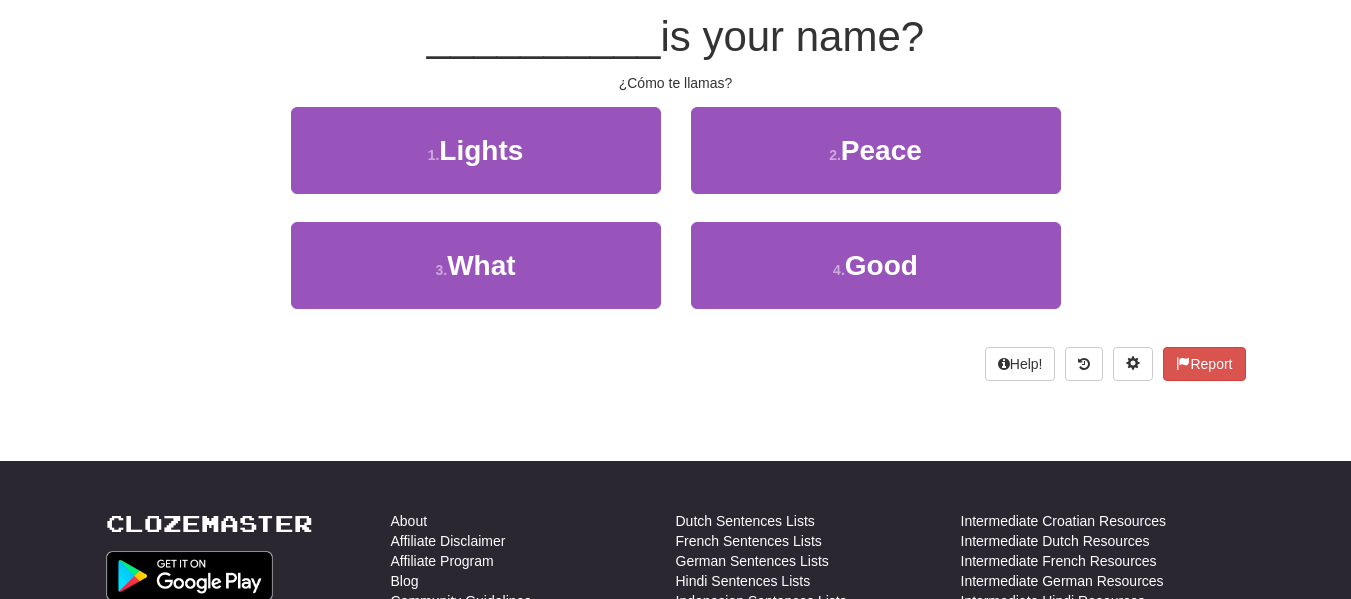 click on "1 .  Lights" at bounding box center (476, 164) 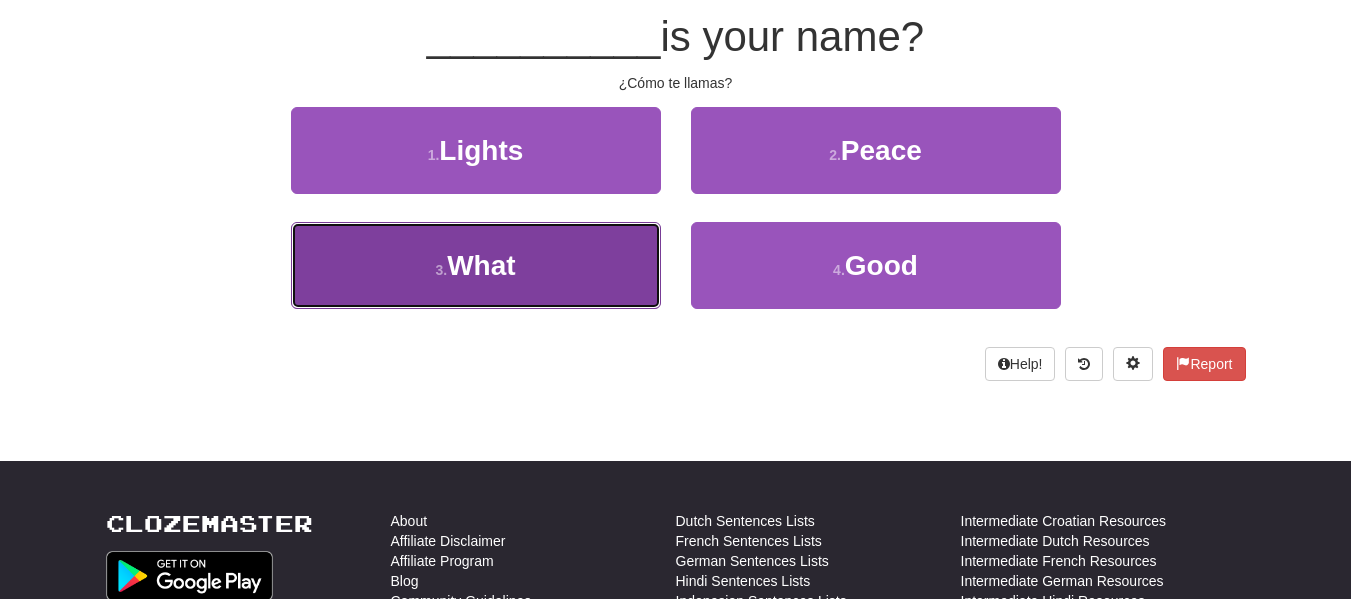 click on "3 .  What" at bounding box center [476, 265] 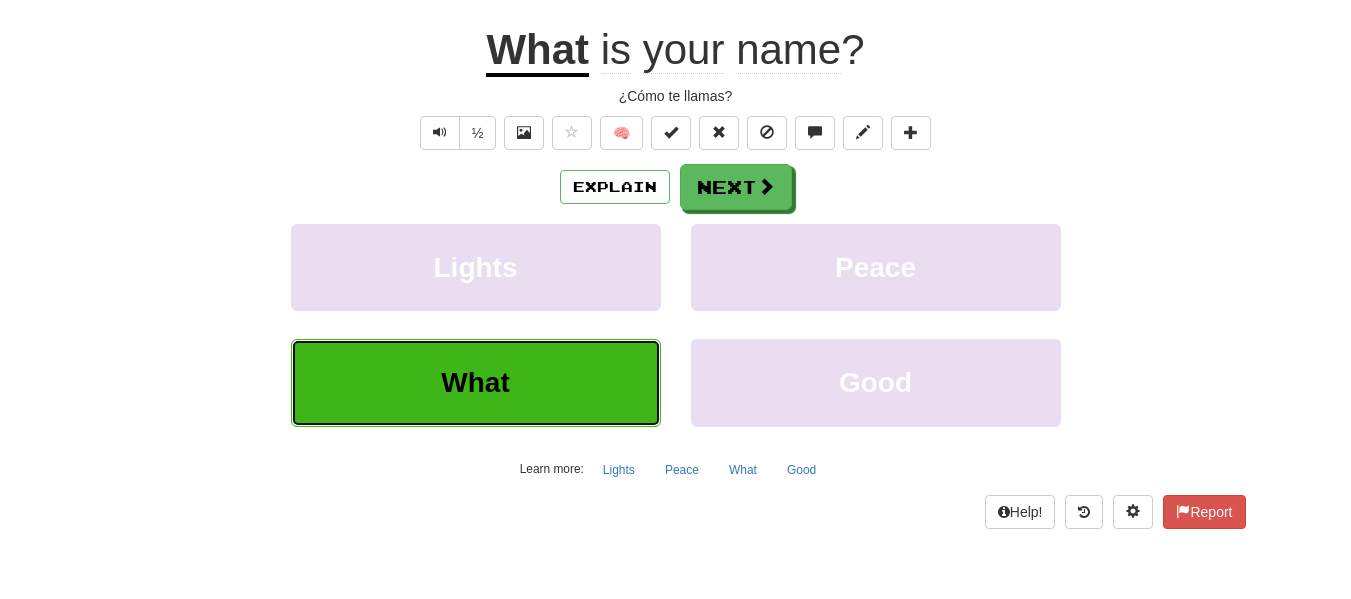 scroll, scrollTop: 201, scrollLeft: 0, axis: vertical 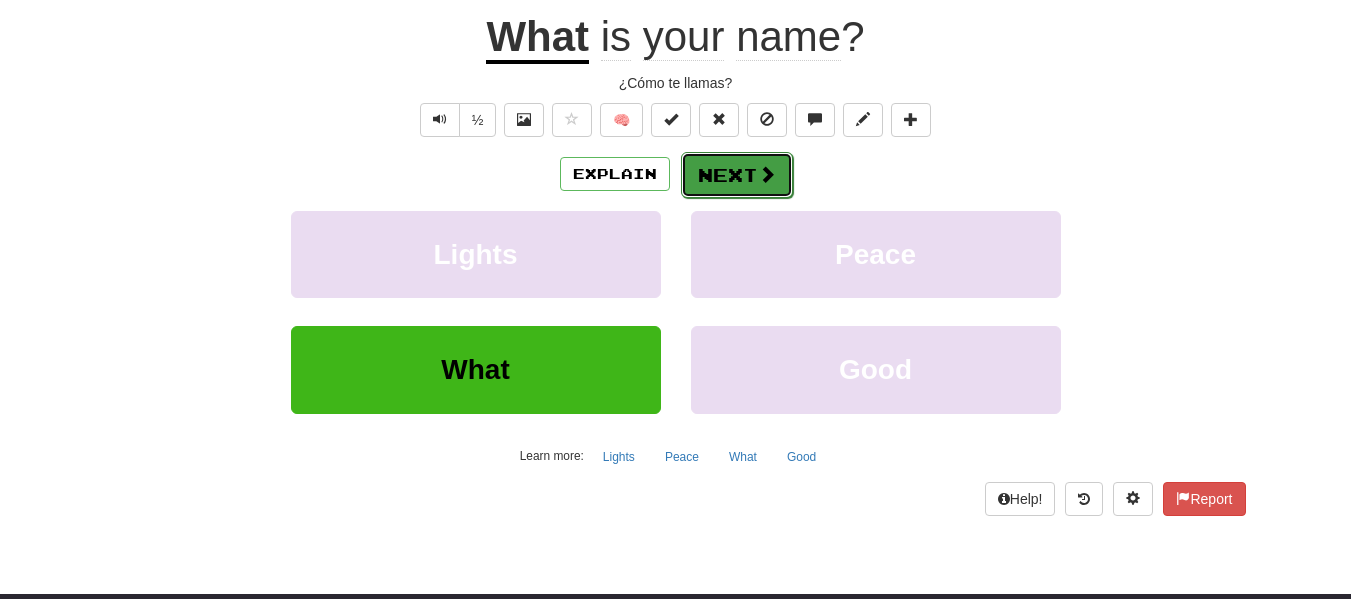 click at bounding box center [767, 174] 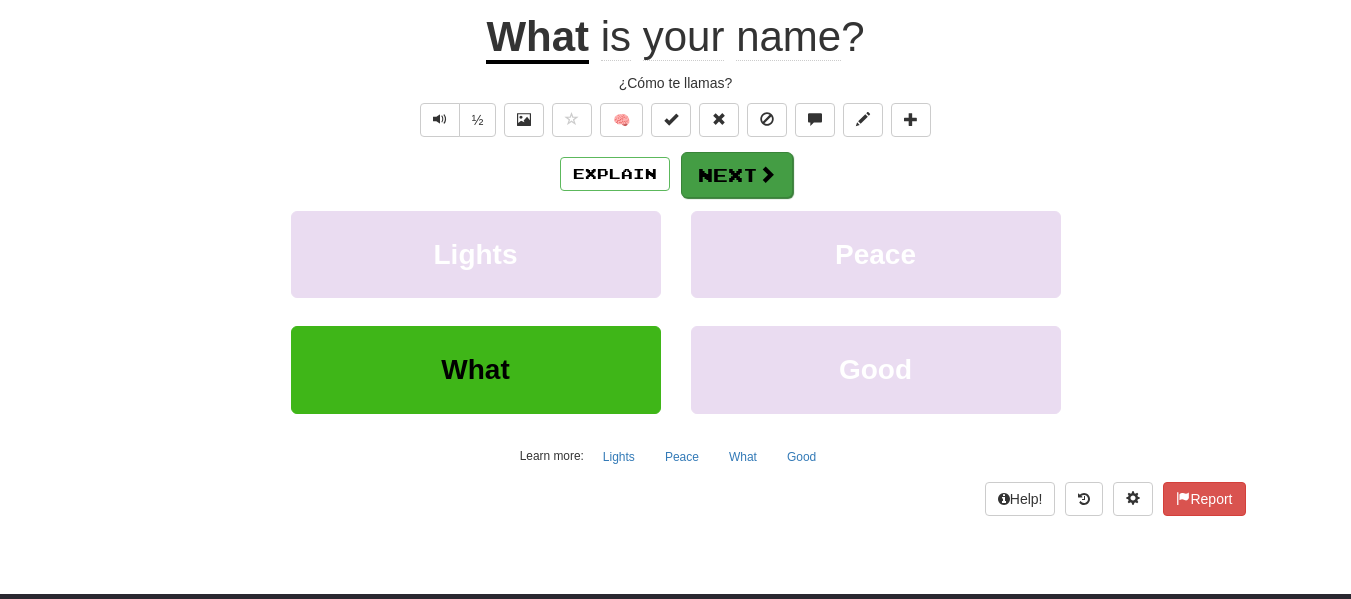 scroll, scrollTop: 188, scrollLeft: 0, axis: vertical 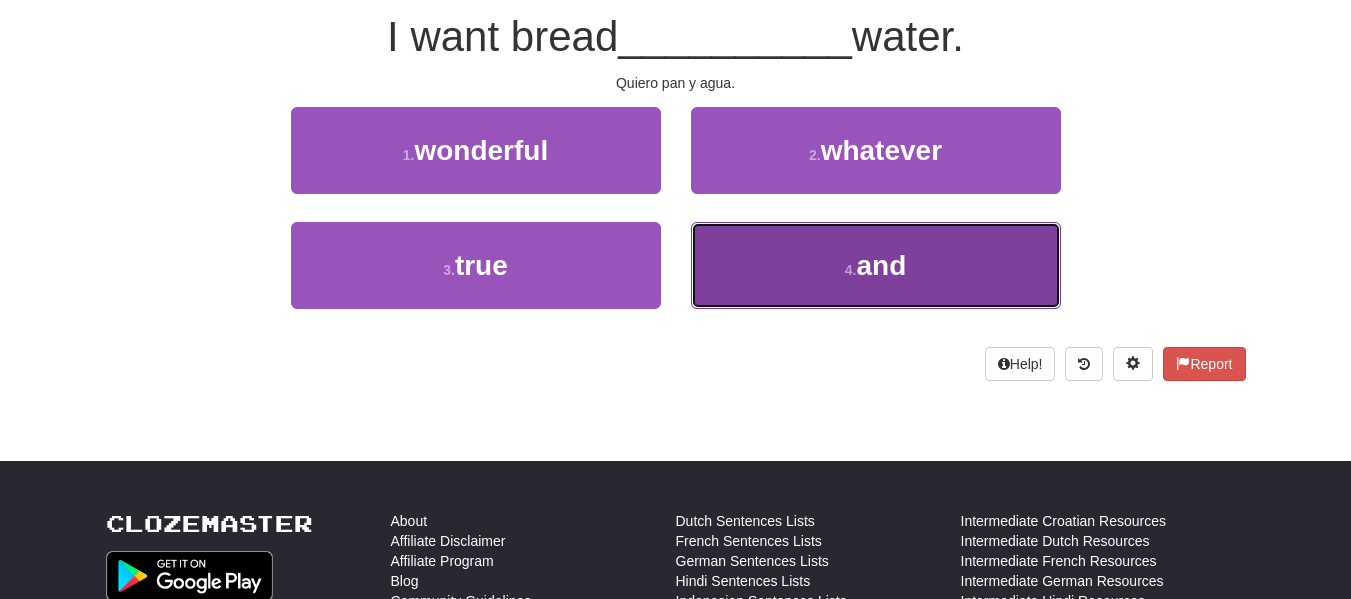 click on "4 .  and" at bounding box center (876, 265) 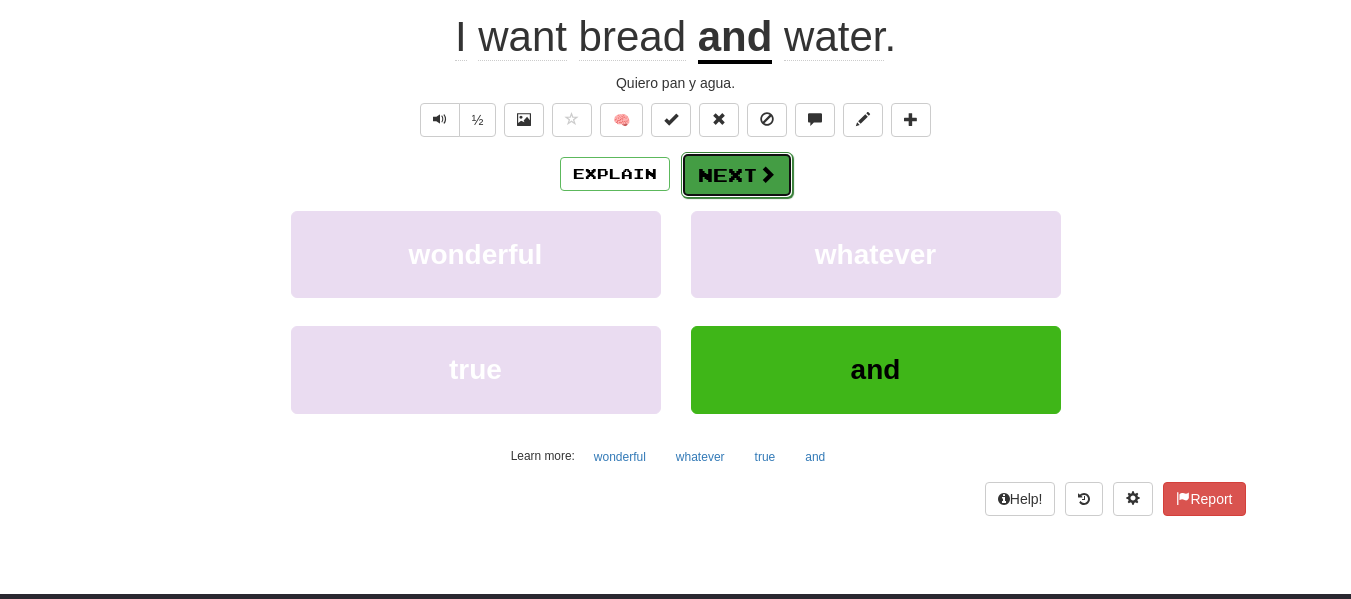 click on "Next" at bounding box center (737, 175) 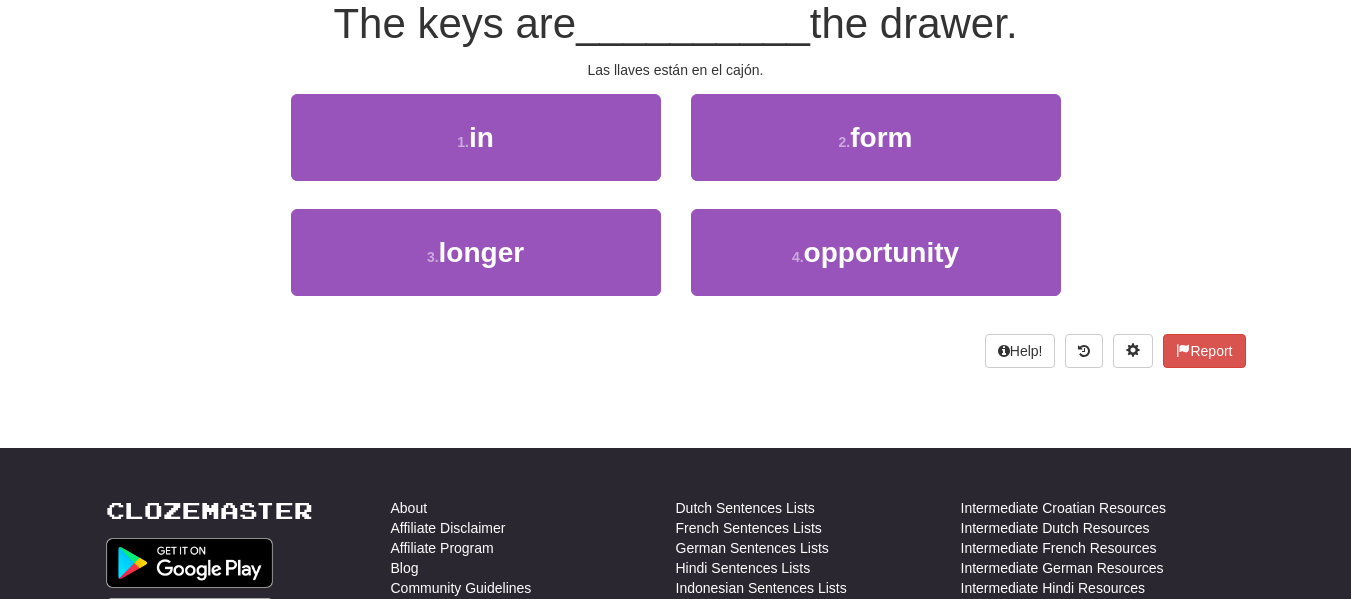 scroll, scrollTop: 188, scrollLeft: 0, axis: vertical 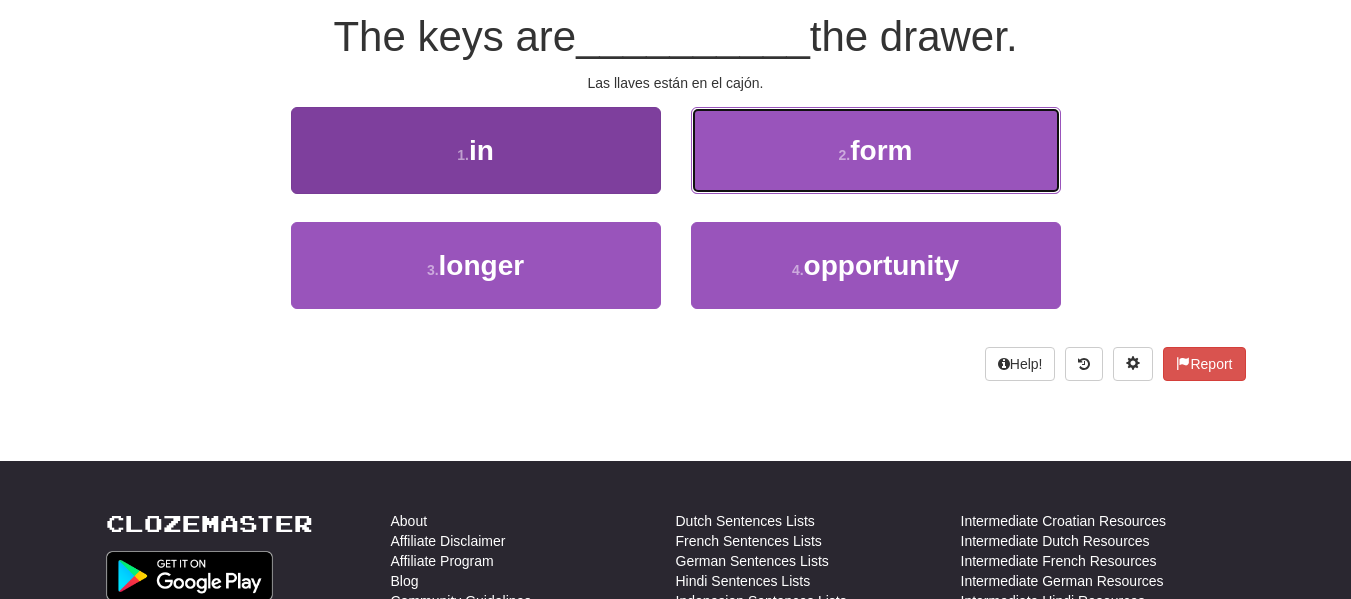 drag, startPoint x: 747, startPoint y: 177, endPoint x: 575, endPoint y: 158, distance: 173.04623 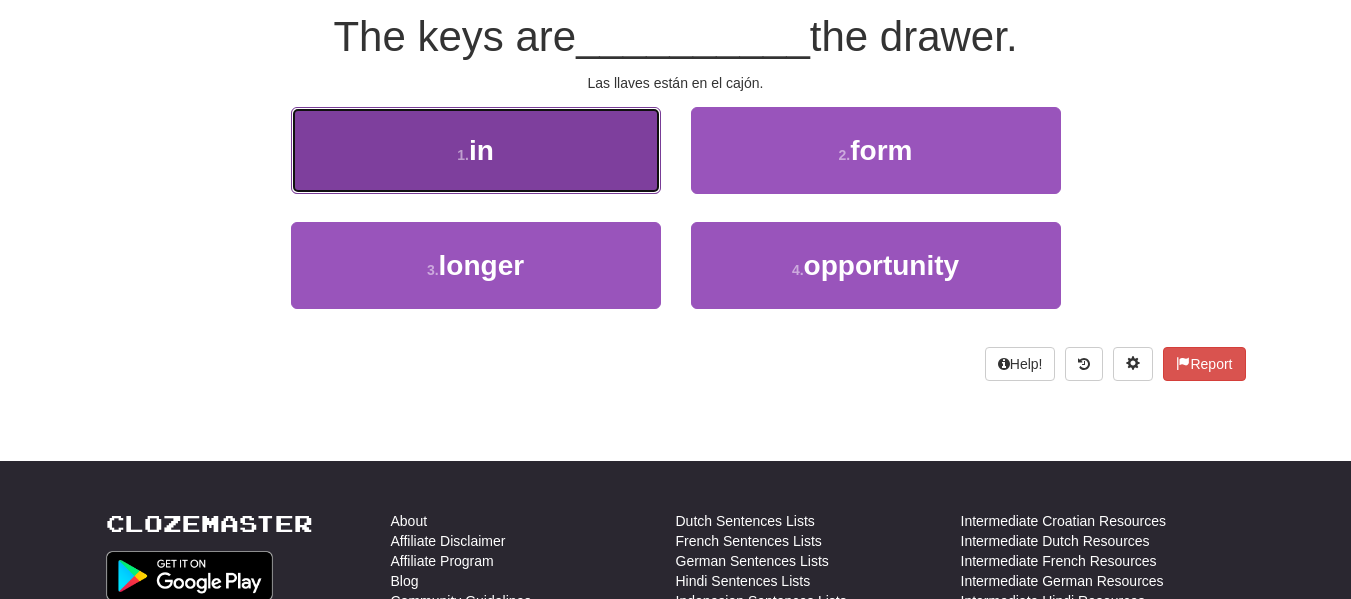 click on "1 .  in" at bounding box center (476, 150) 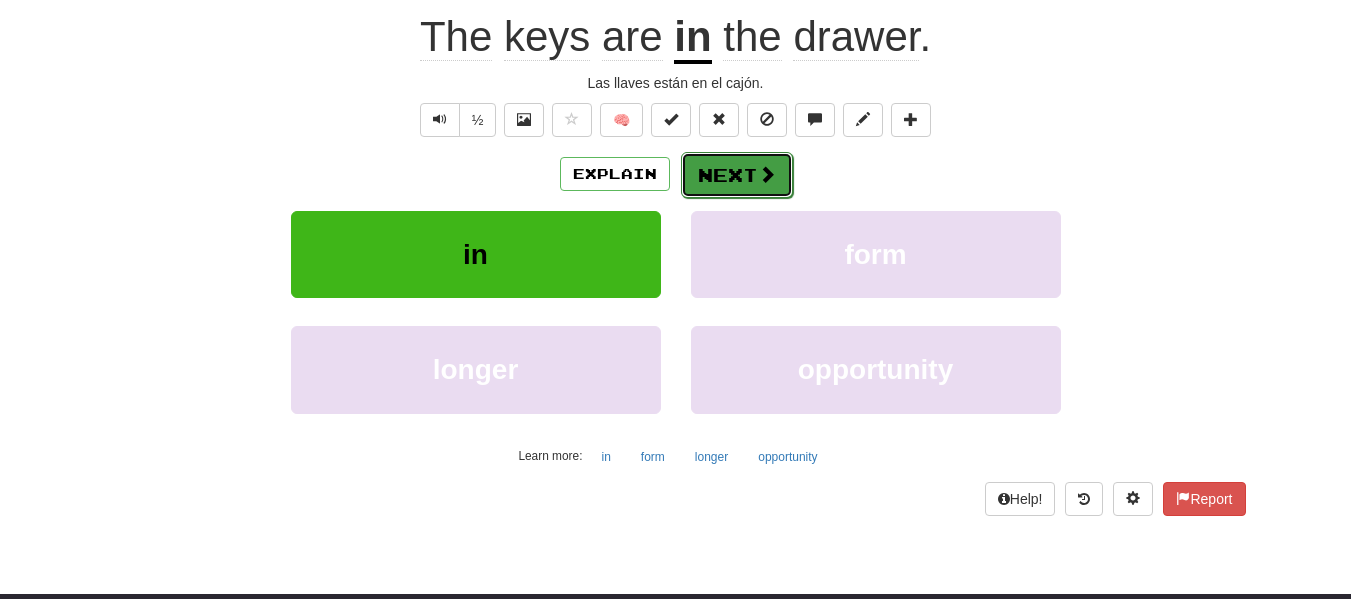 click on "Next" at bounding box center [737, 175] 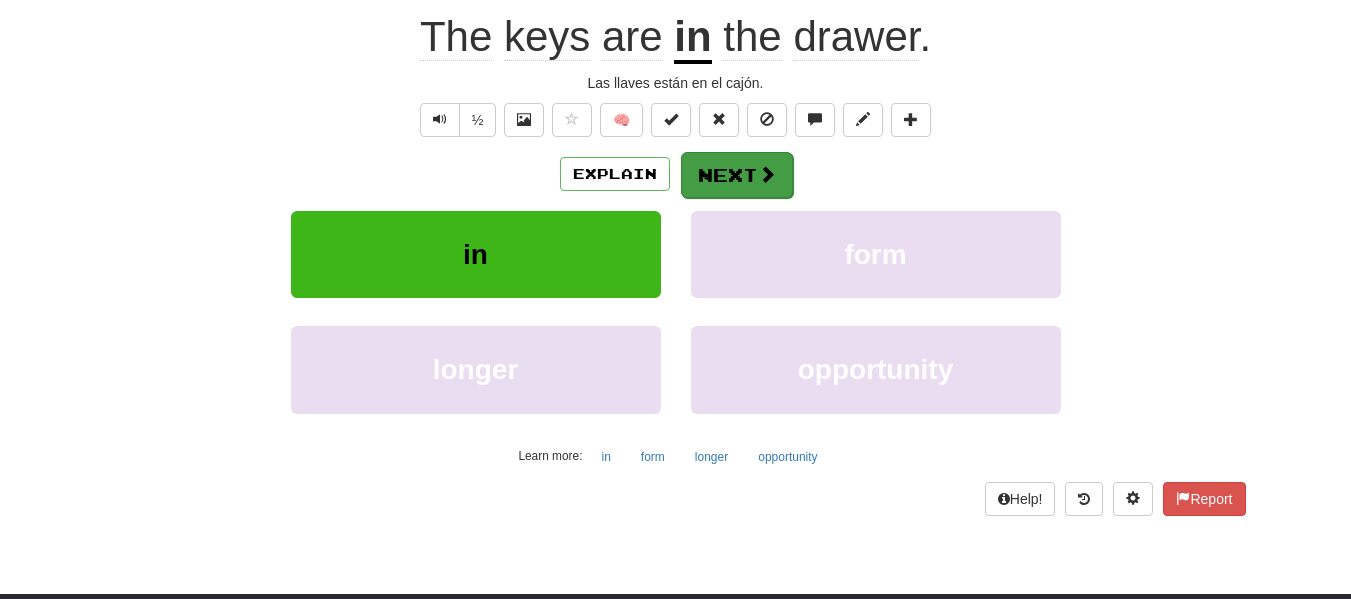 scroll, scrollTop: 188, scrollLeft: 0, axis: vertical 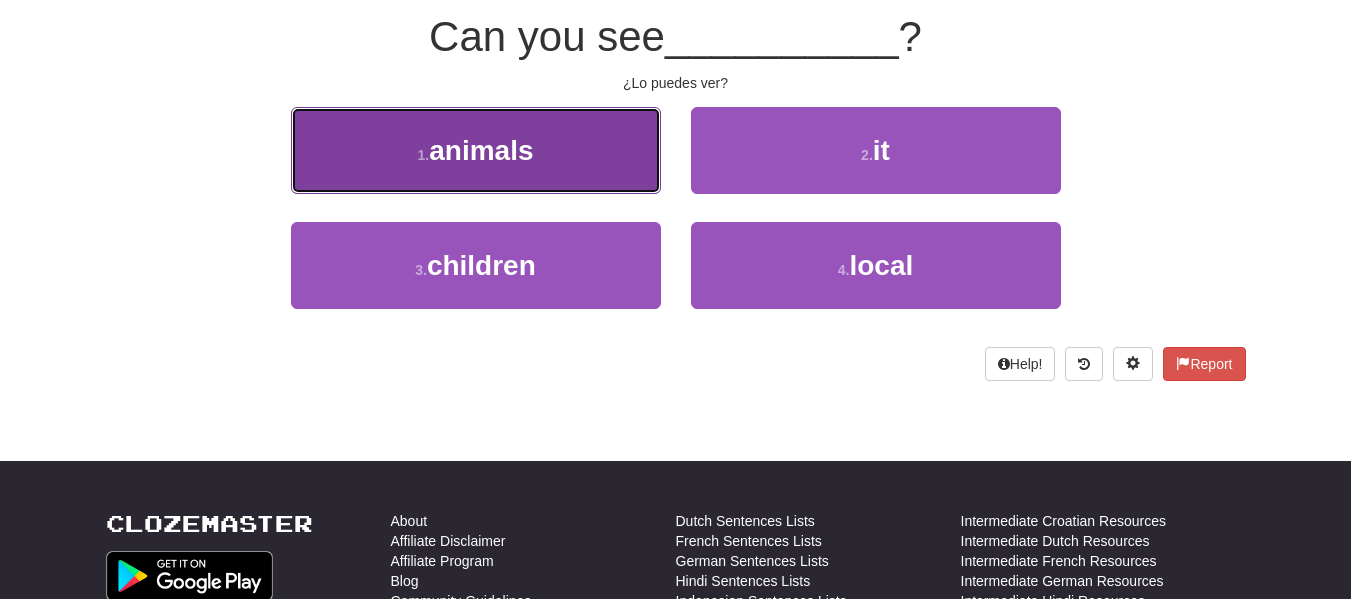 click on "1 .  animals" at bounding box center (476, 150) 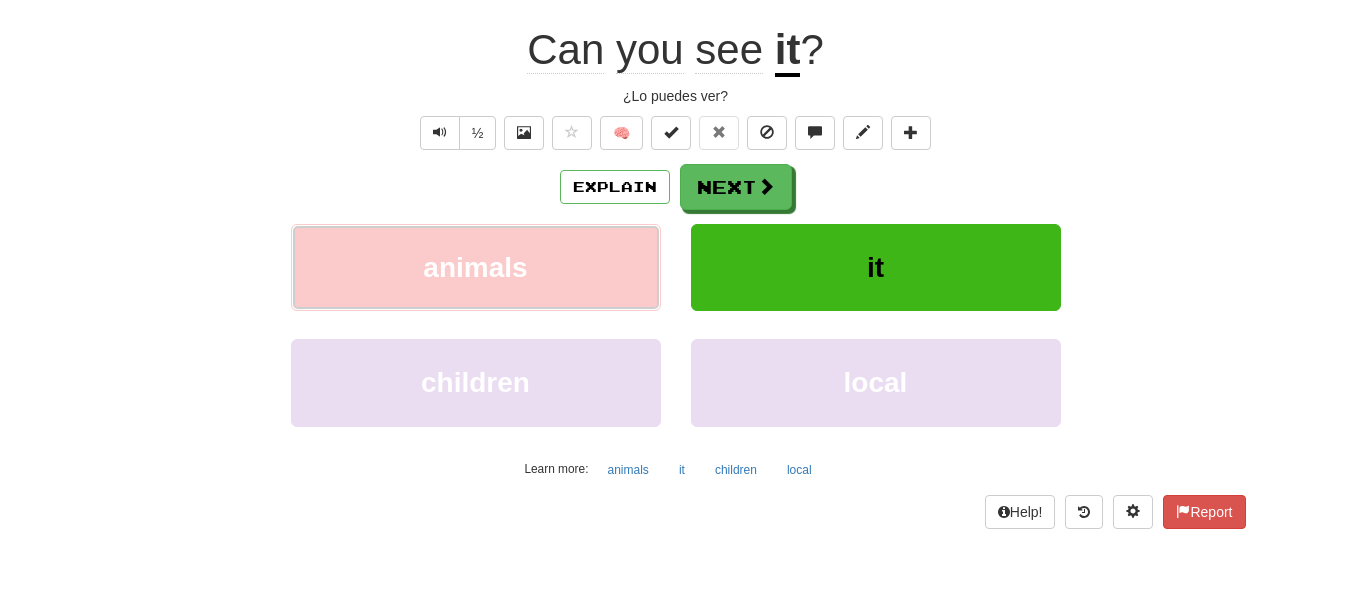scroll, scrollTop: 201, scrollLeft: 0, axis: vertical 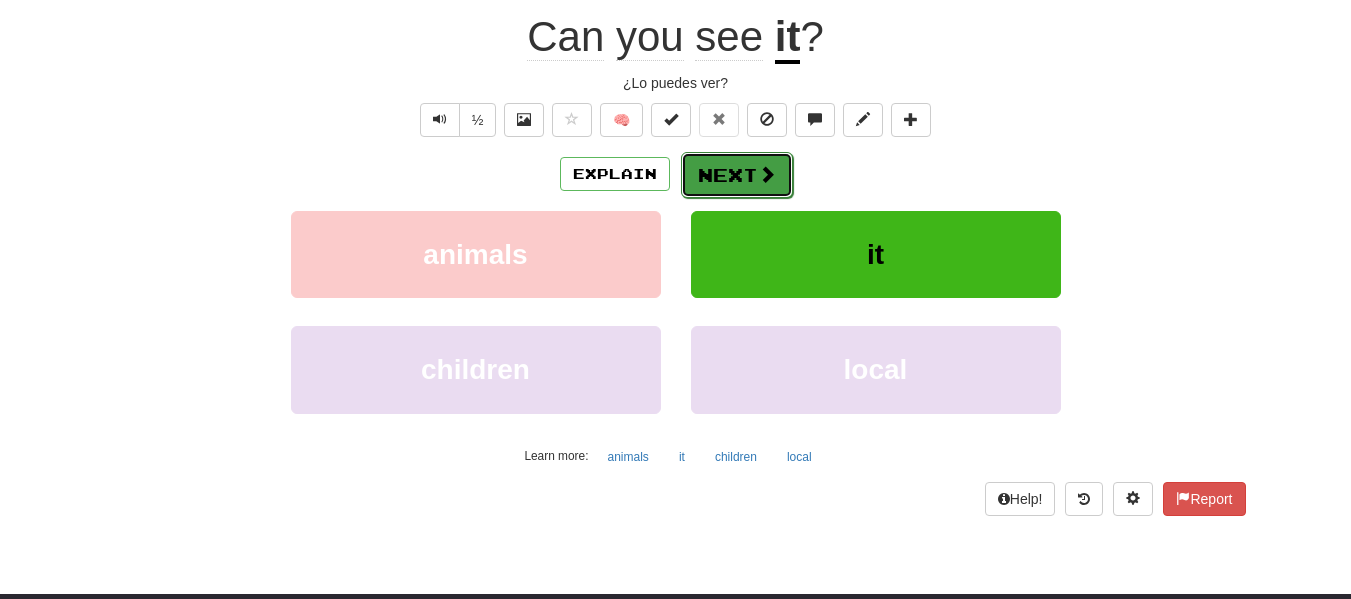 click on "Next" at bounding box center [737, 175] 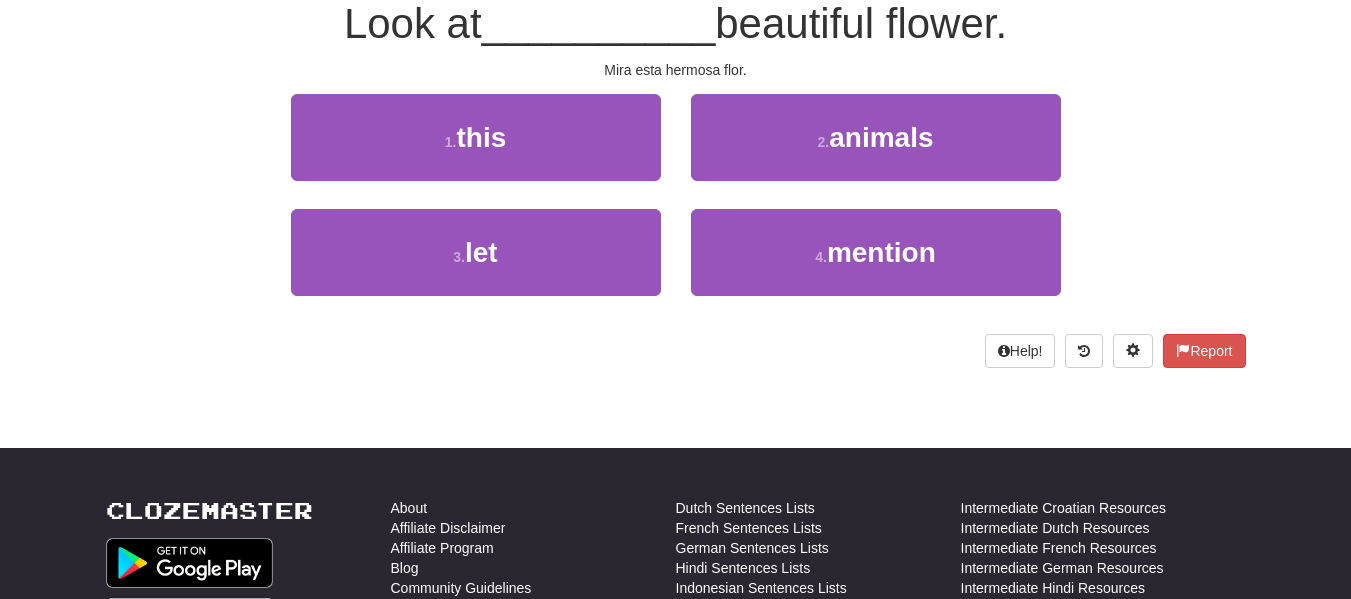 scroll, scrollTop: 188, scrollLeft: 0, axis: vertical 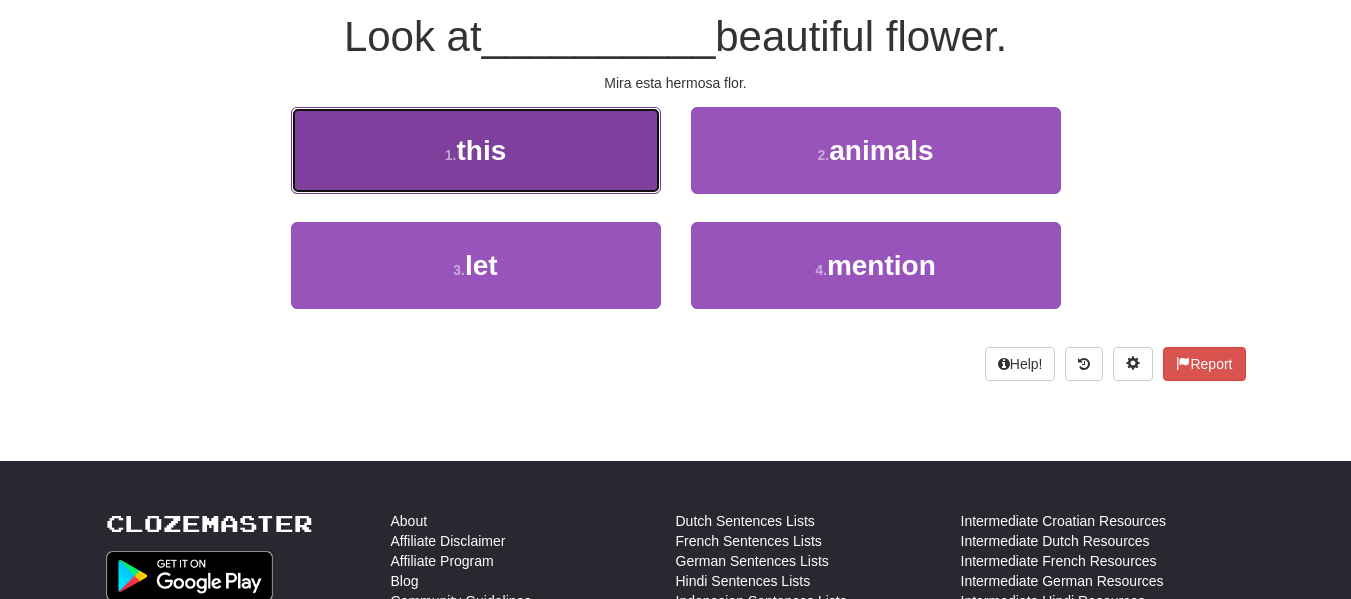 click on "1 .  this" at bounding box center (476, 150) 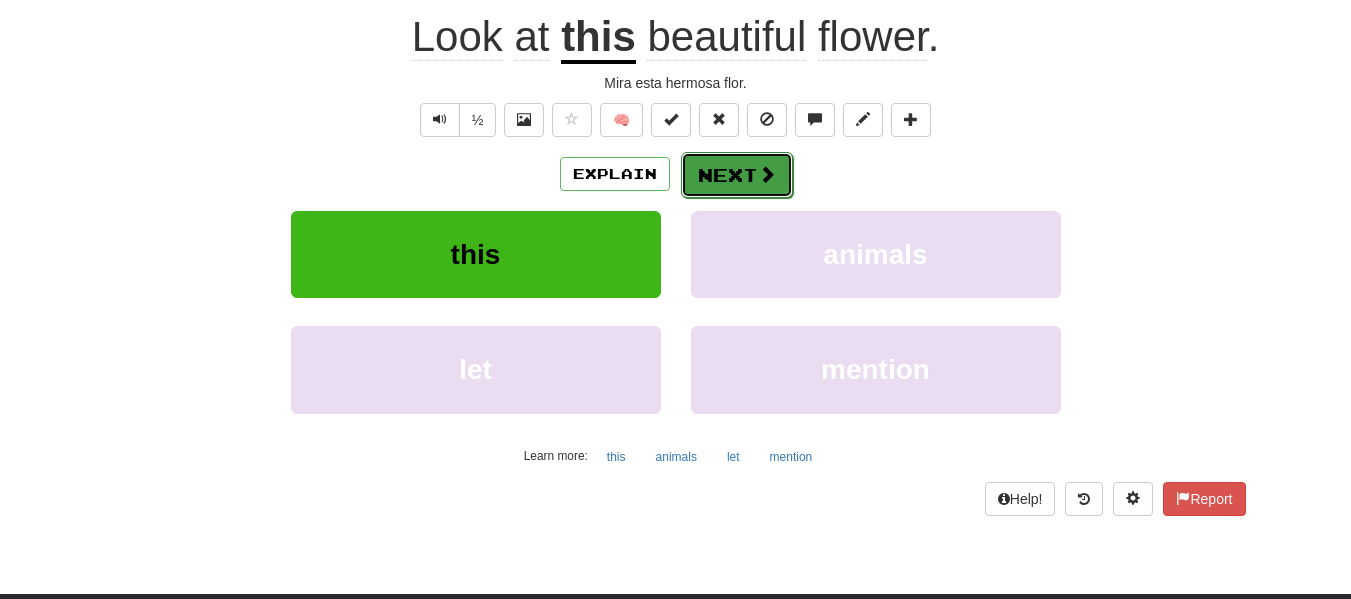 click at bounding box center [767, 174] 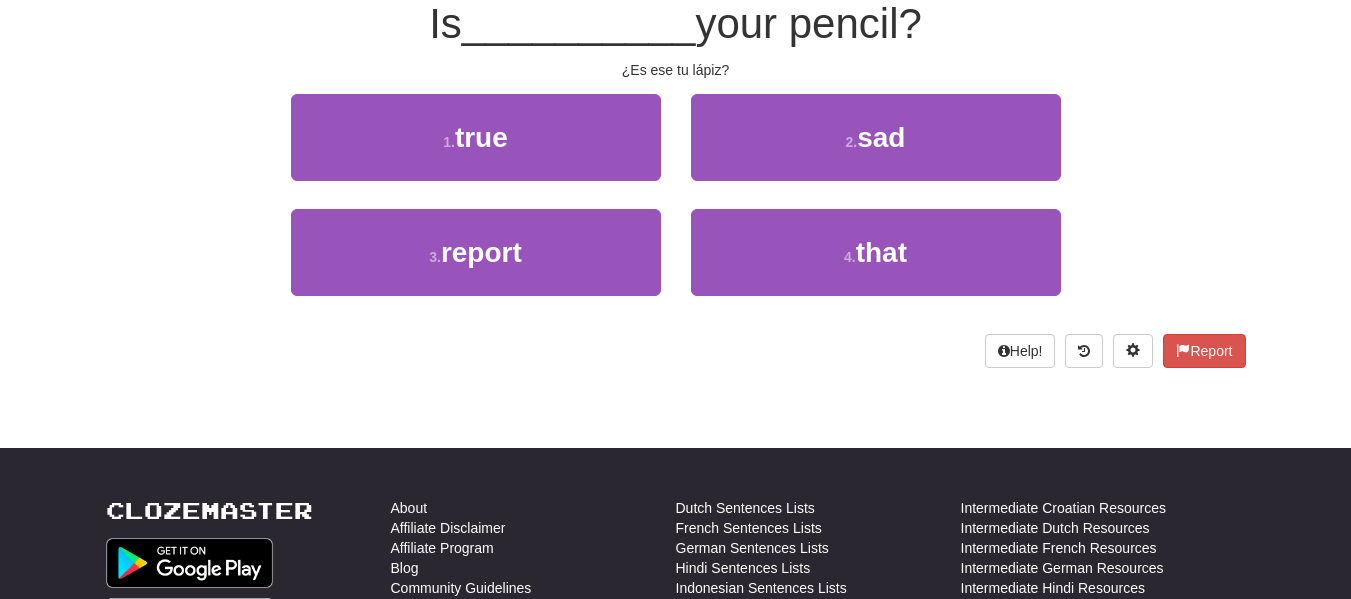 scroll, scrollTop: 188, scrollLeft: 0, axis: vertical 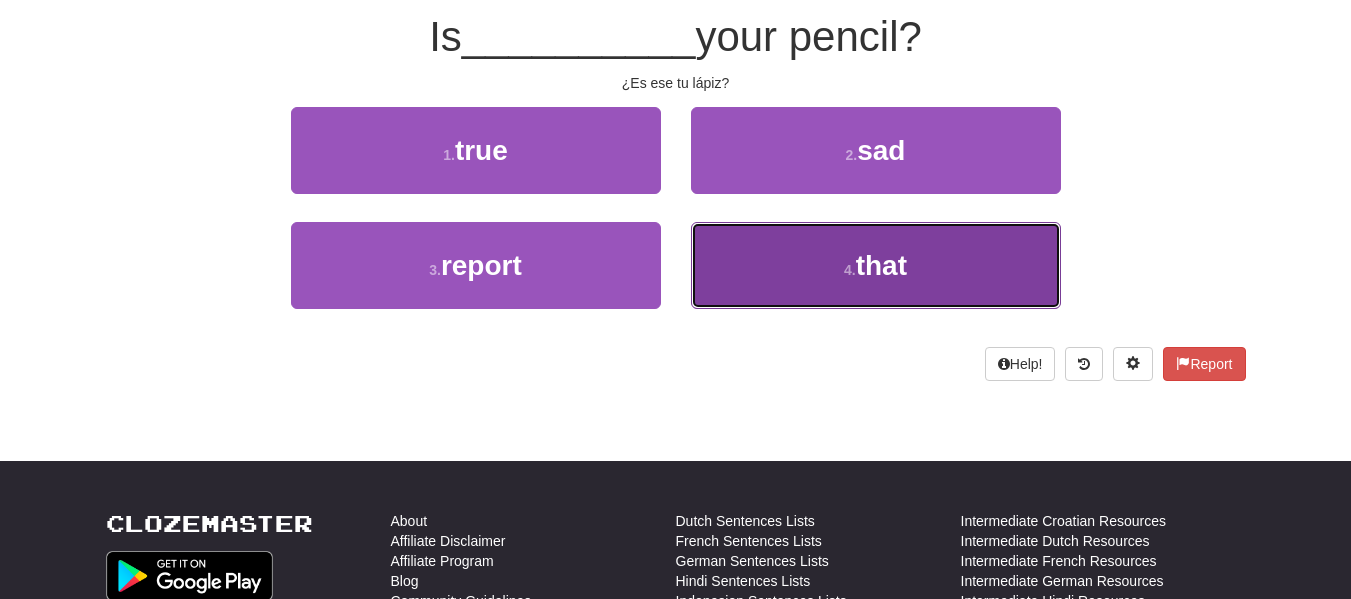 click on "that" at bounding box center (881, 265) 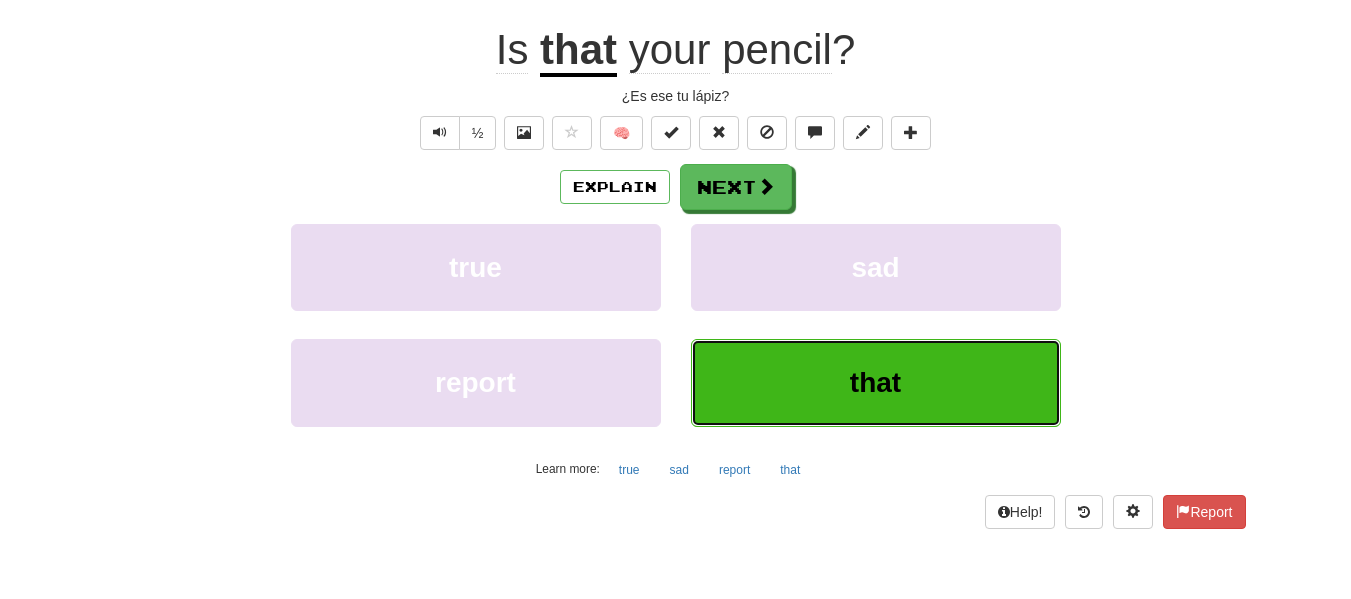scroll, scrollTop: 201, scrollLeft: 0, axis: vertical 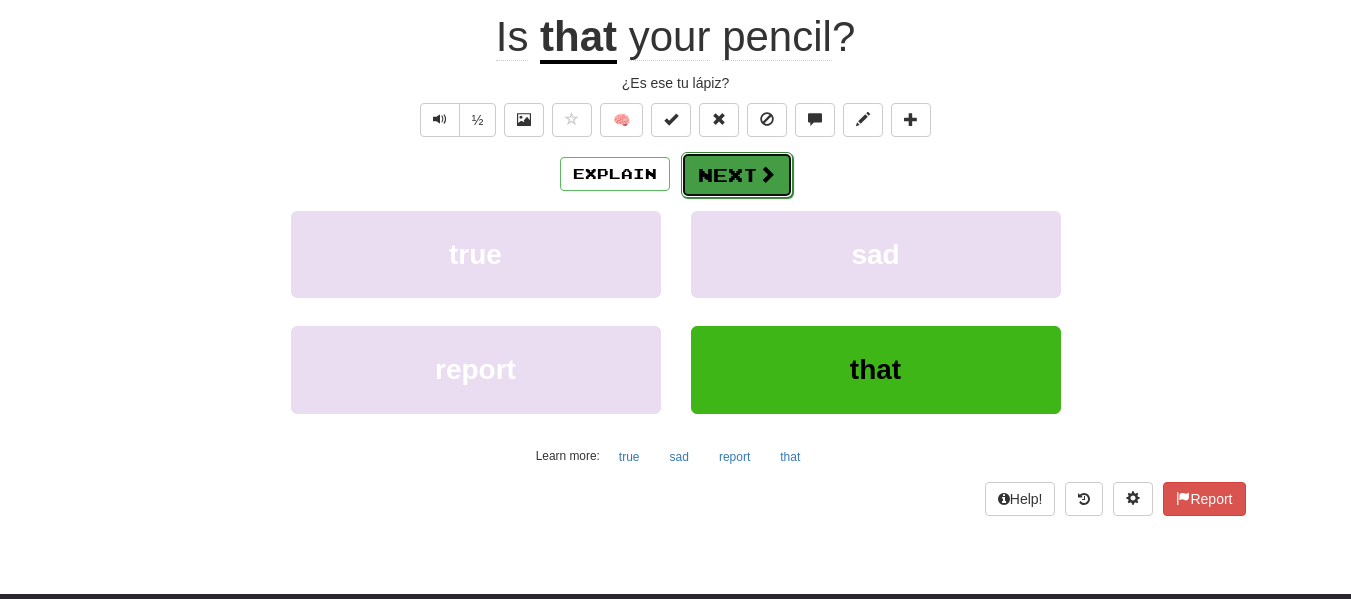 click on "Next" at bounding box center (737, 175) 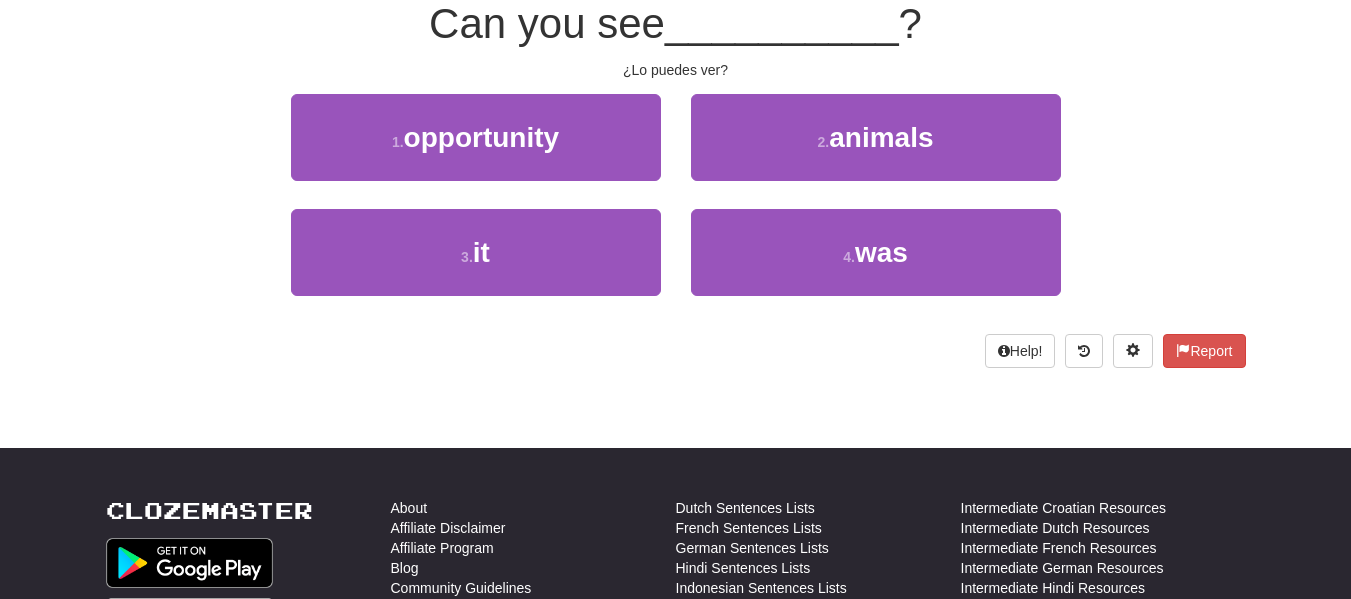 scroll, scrollTop: 188, scrollLeft: 0, axis: vertical 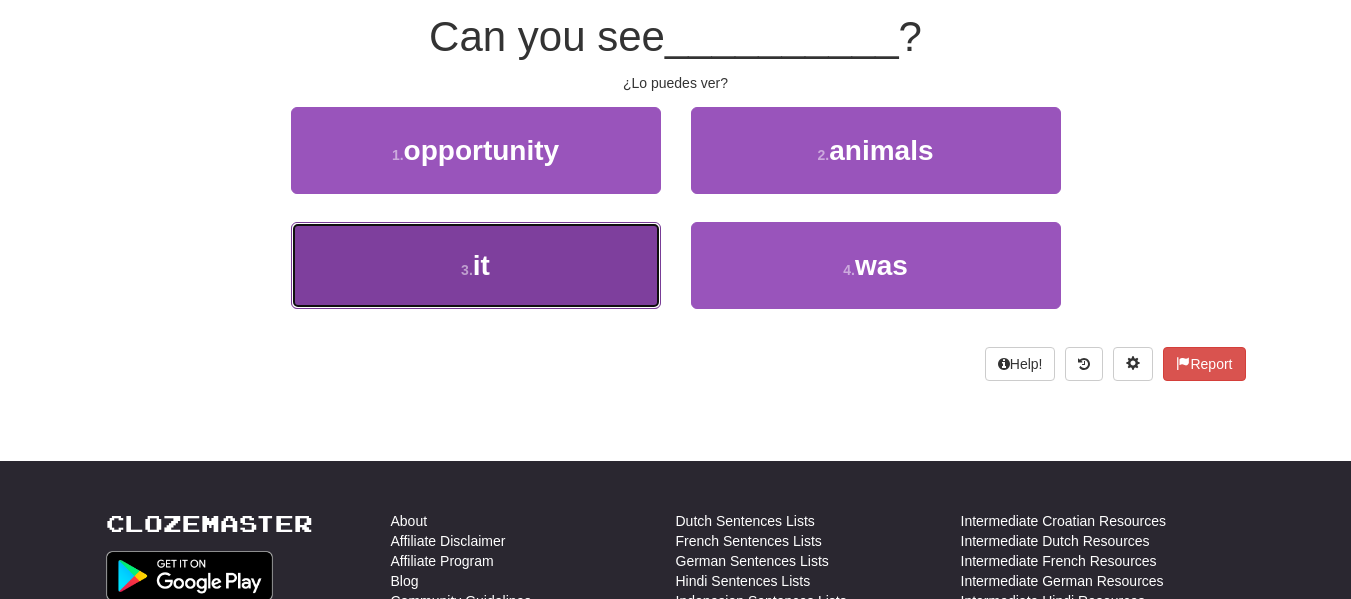 click on "3 .  it" at bounding box center [476, 265] 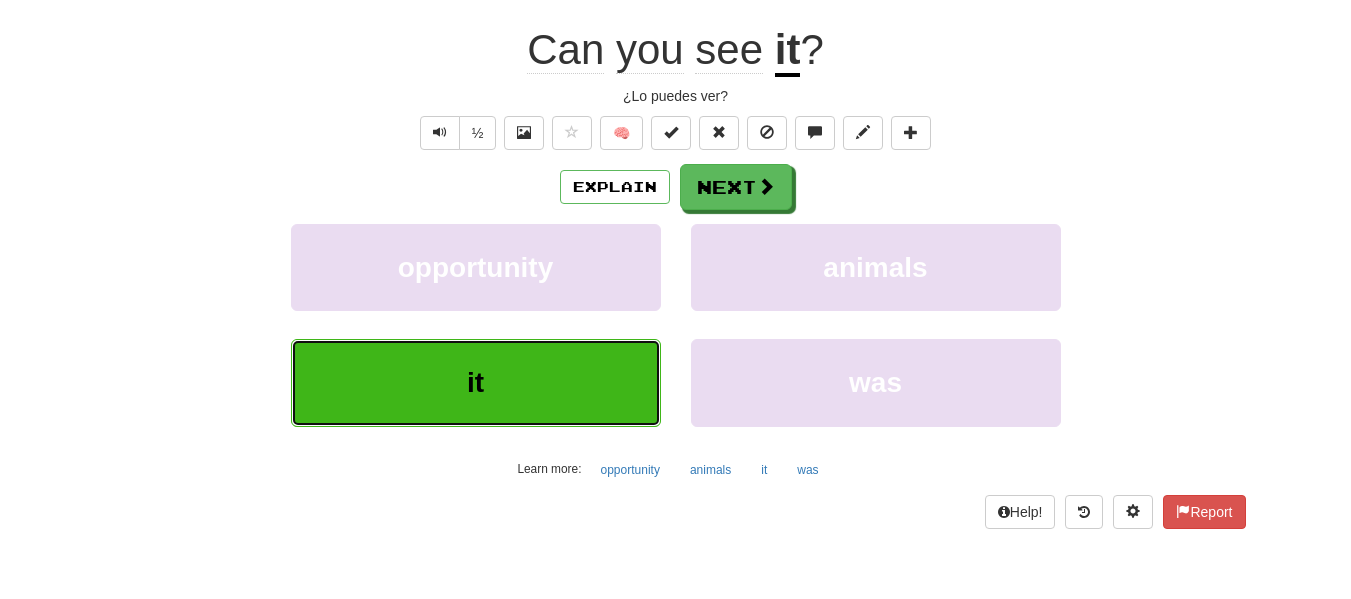scroll, scrollTop: 201, scrollLeft: 0, axis: vertical 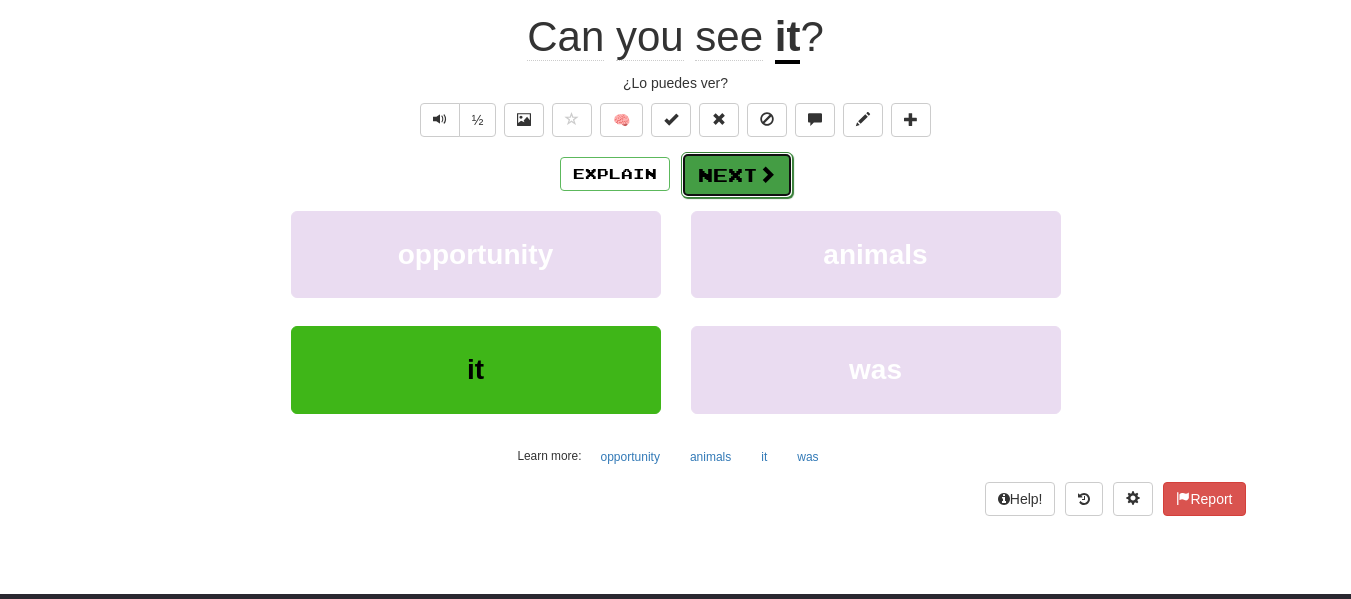 click on "Next" at bounding box center (737, 175) 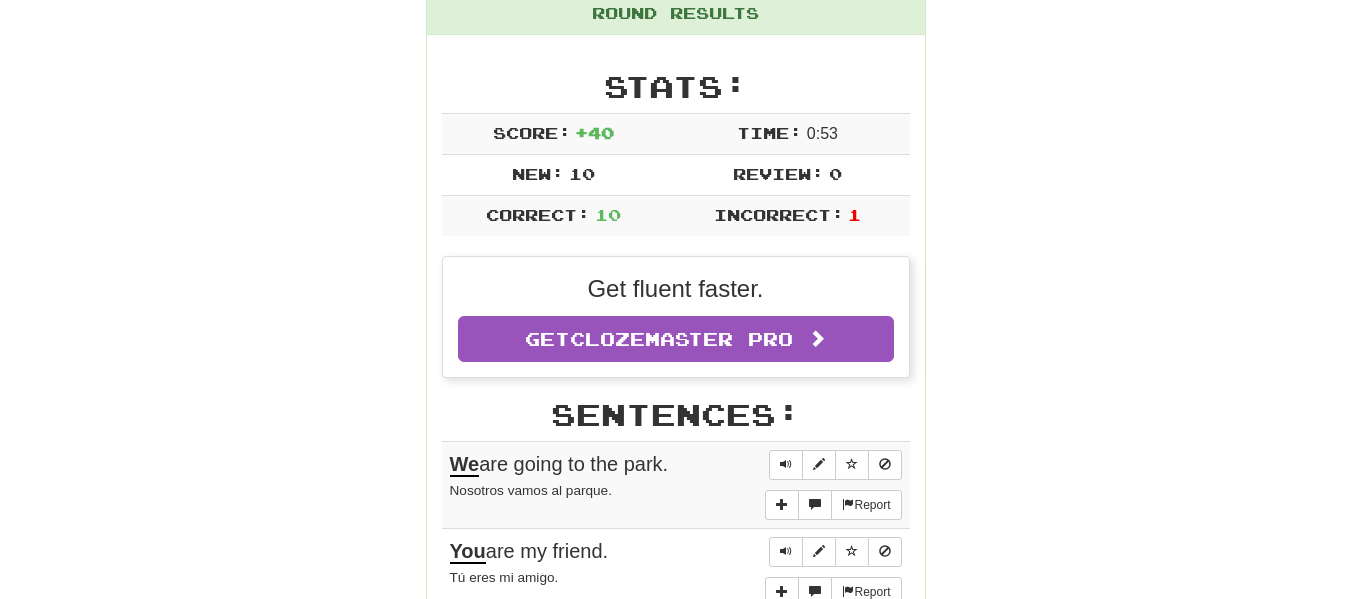 scroll, scrollTop: 289, scrollLeft: 0, axis: vertical 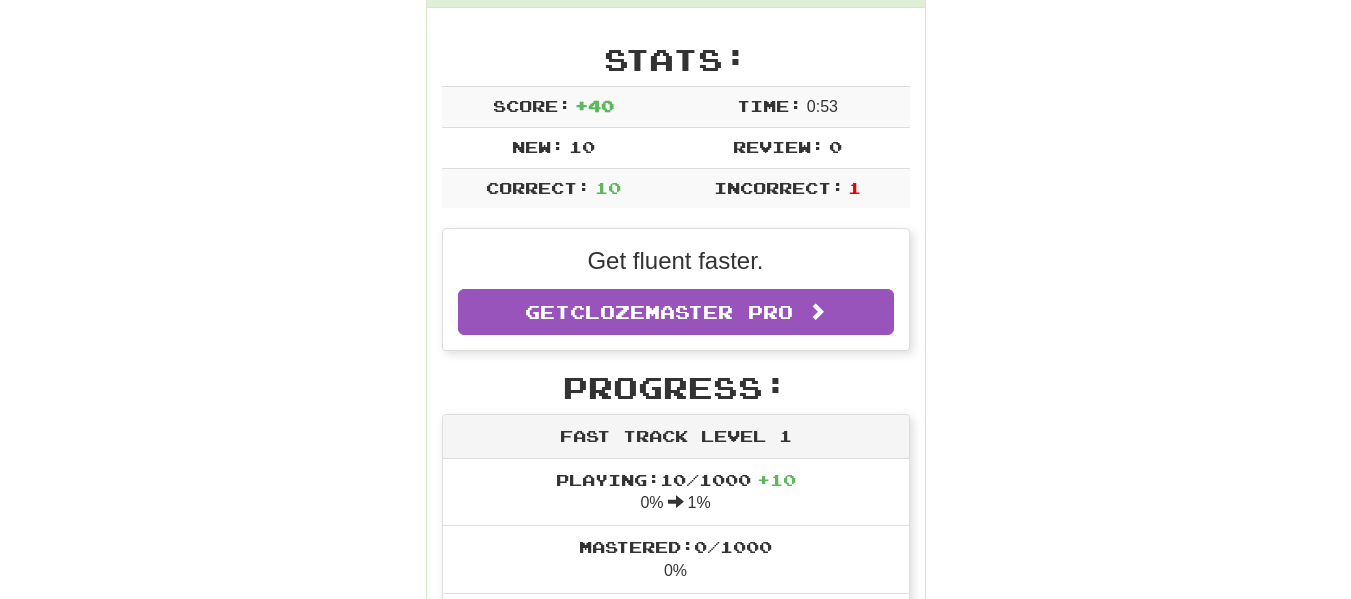 click on "Incorrect:" at bounding box center (779, 187) 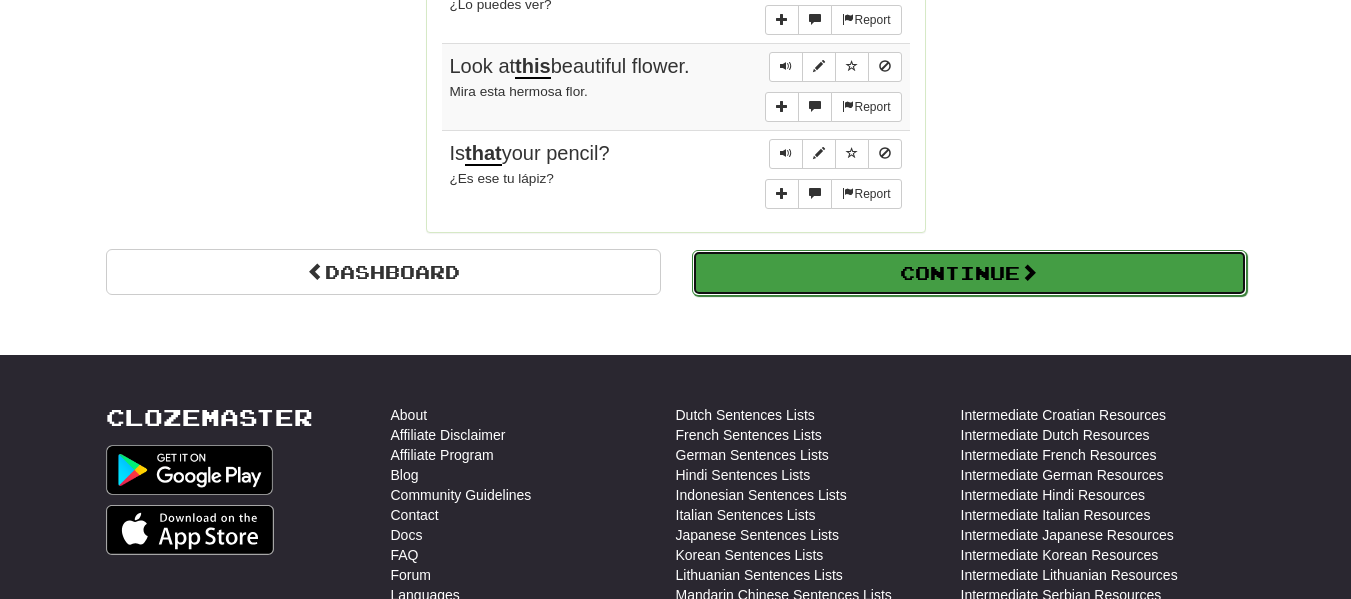 click on "Continue" at bounding box center [969, 273] 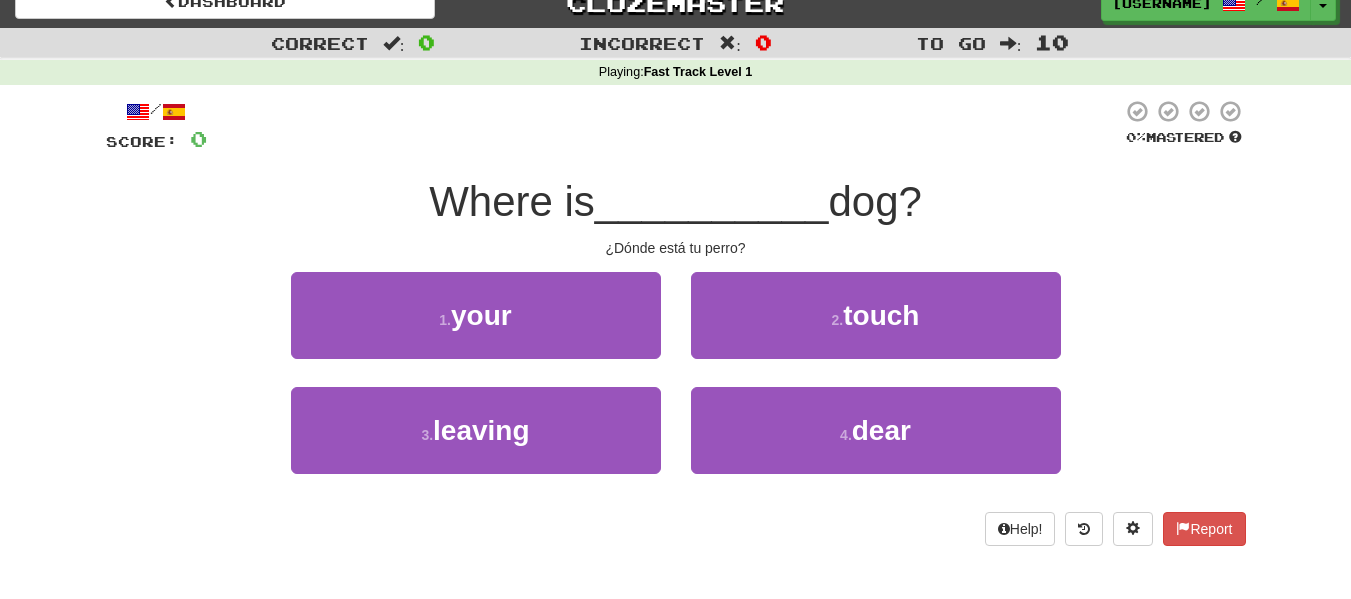 scroll, scrollTop: 36, scrollLeft: 0, axis: vertical 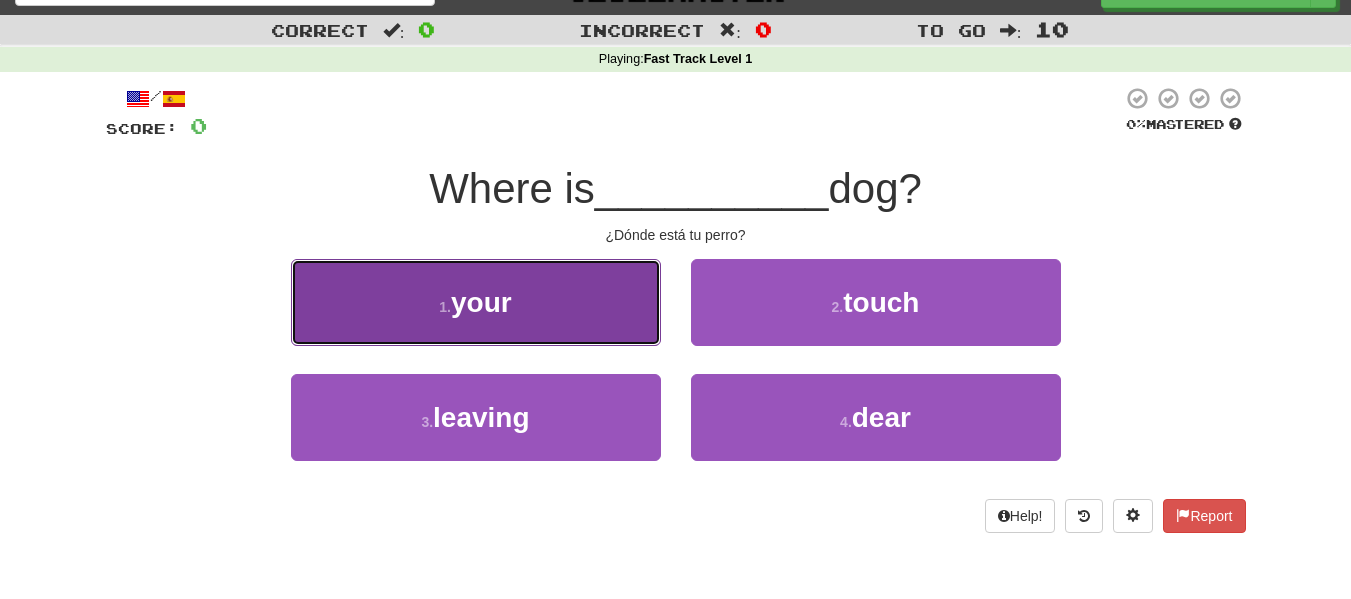 click on "1 .  your" at bounding box center (476, 302) 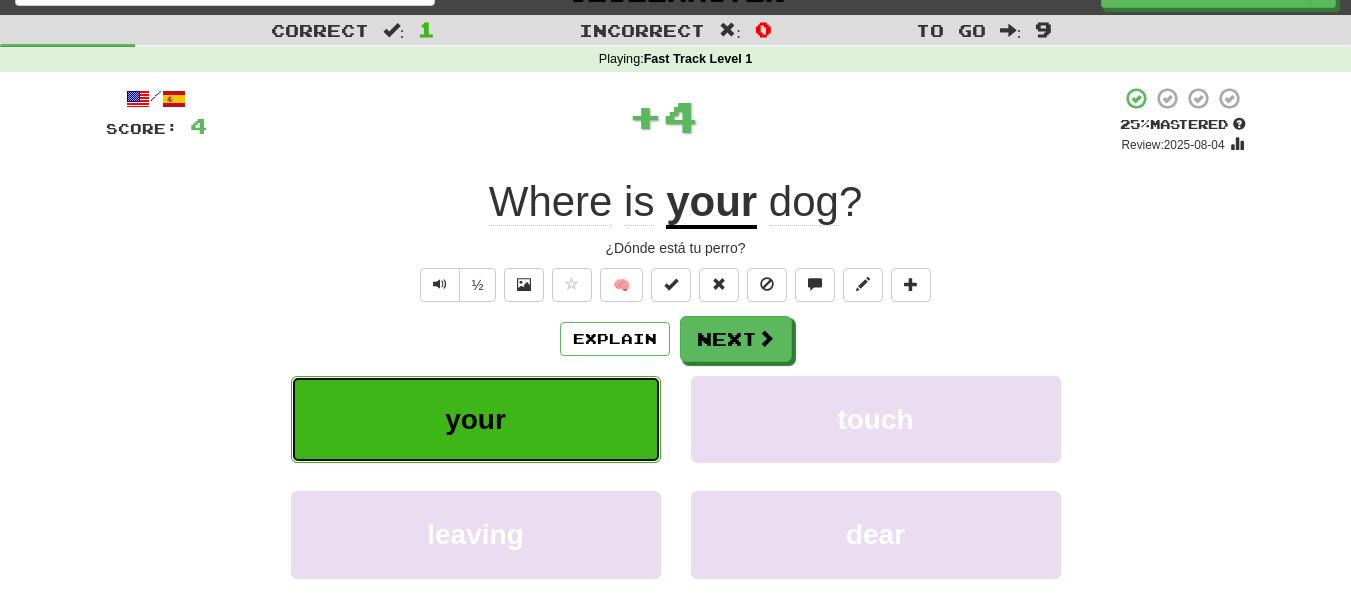 scroll, scrollTop: 146, scrollLeft: 0, axis: vertical 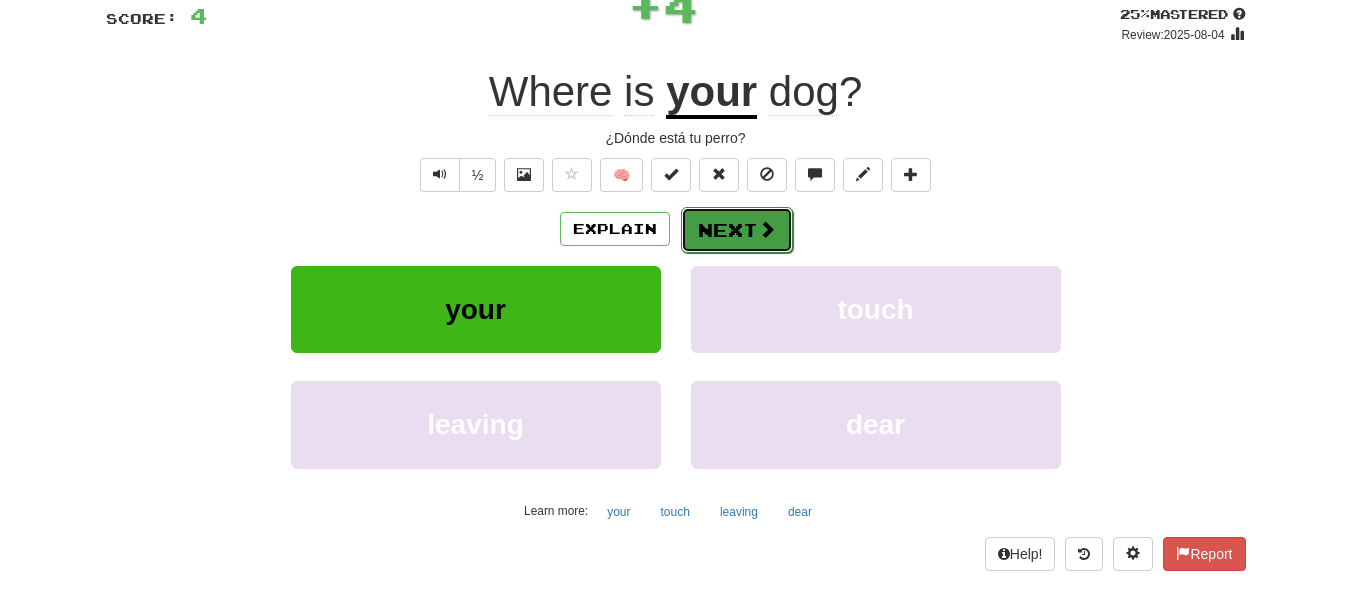 click at bounding box center (767, 229) 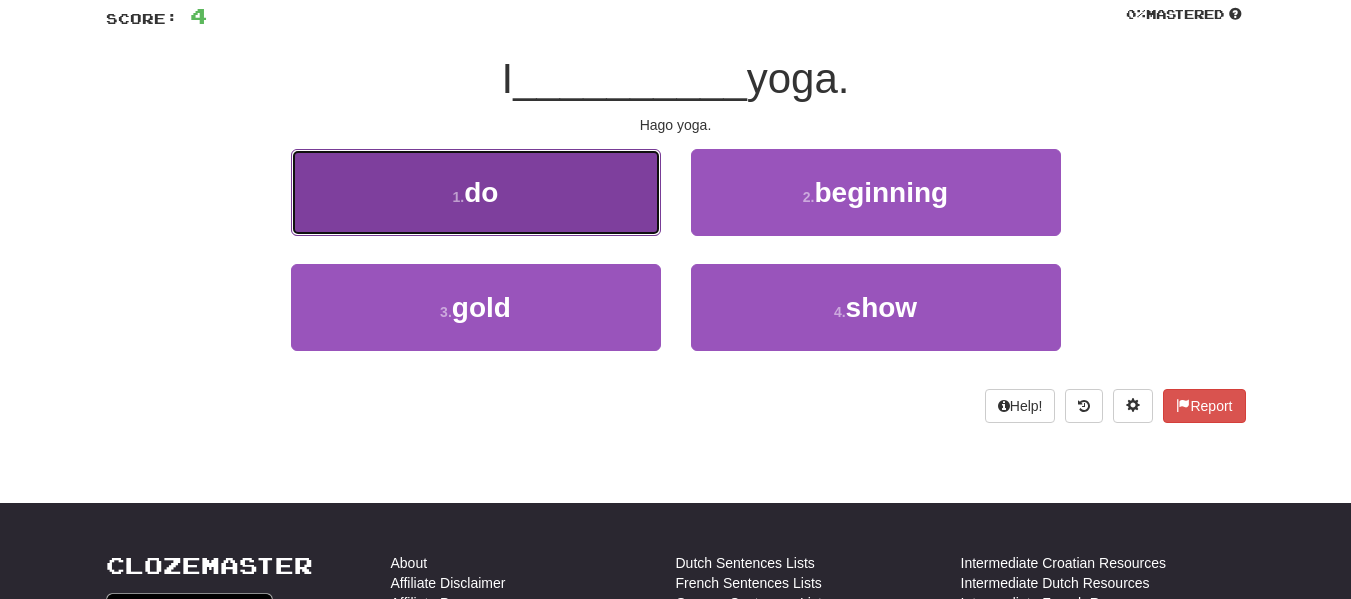 click on "1 .  do" at bounding box center (476, 192) 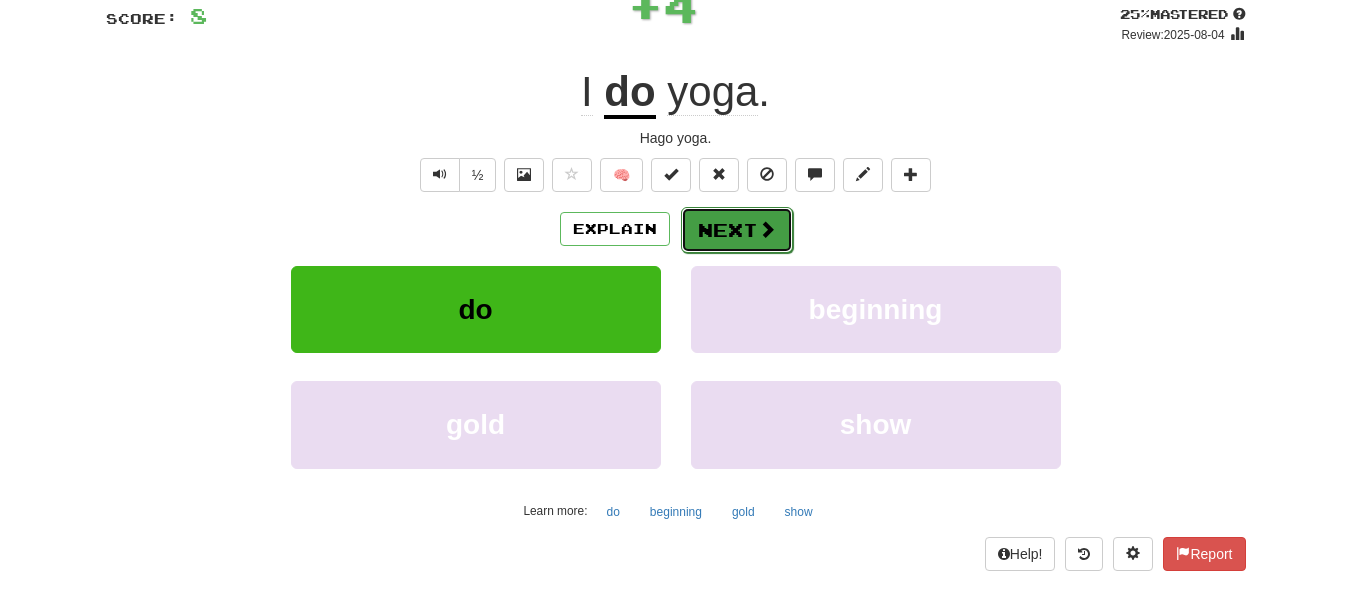 click on "Next" at bounding box center (737, 230) 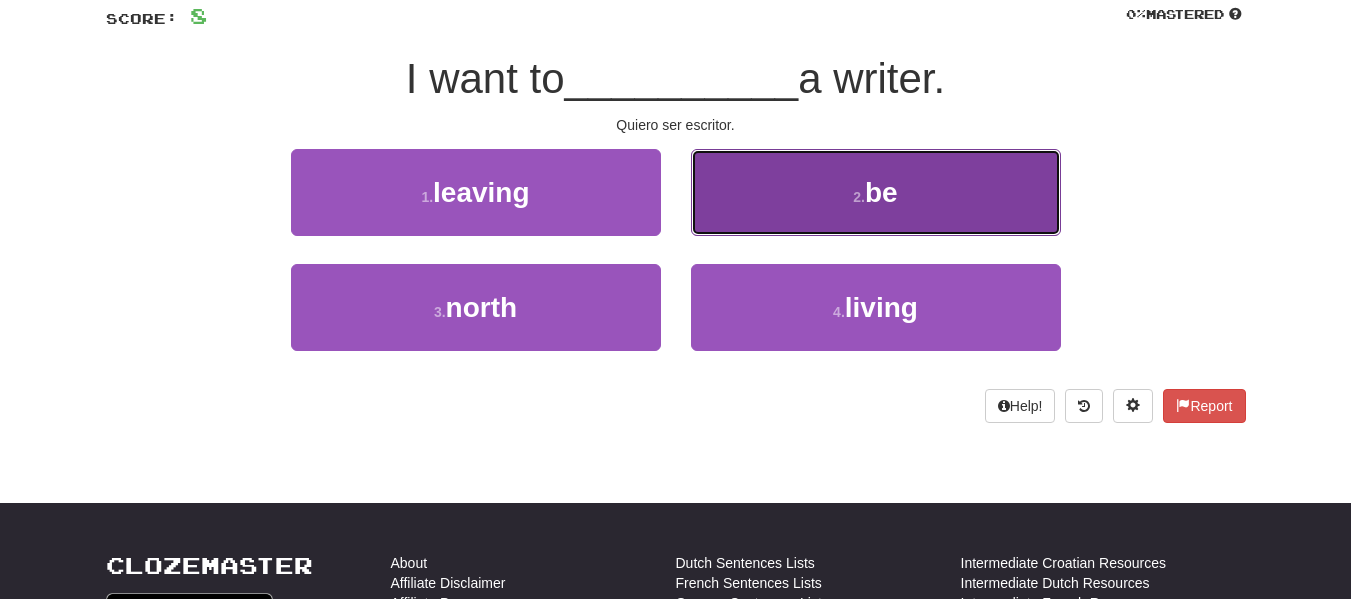 click on "2 ." at bounding box center [859, 197] 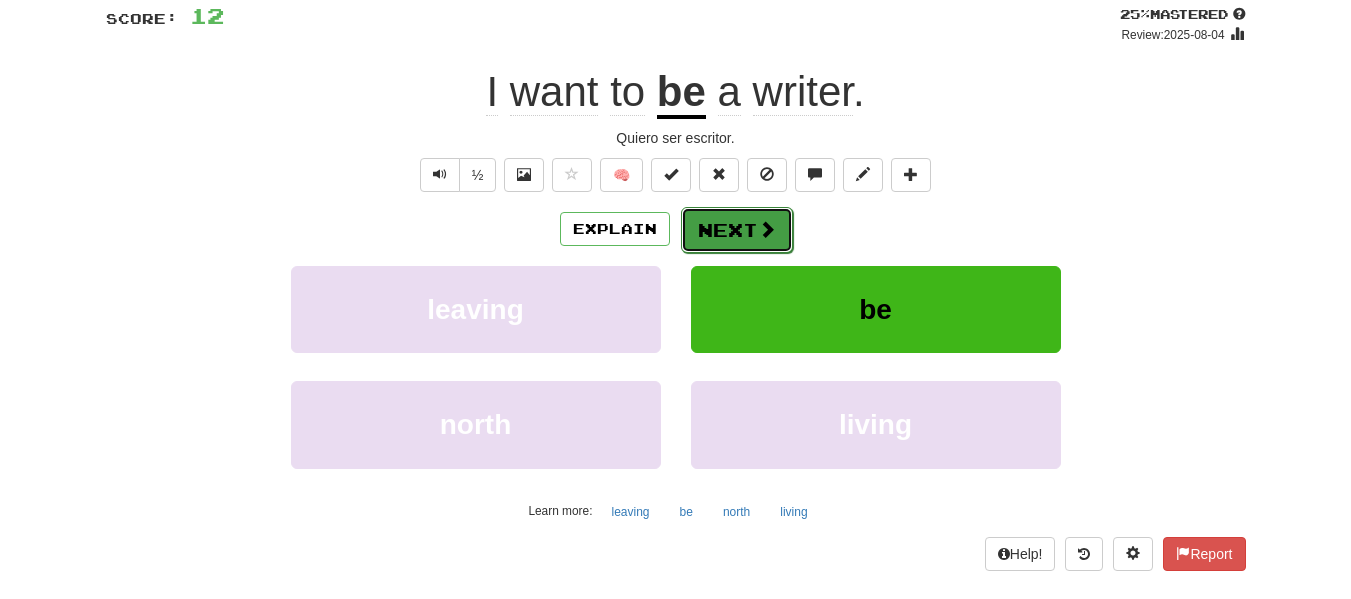 click on "Next" at bounding box center (737, 230) 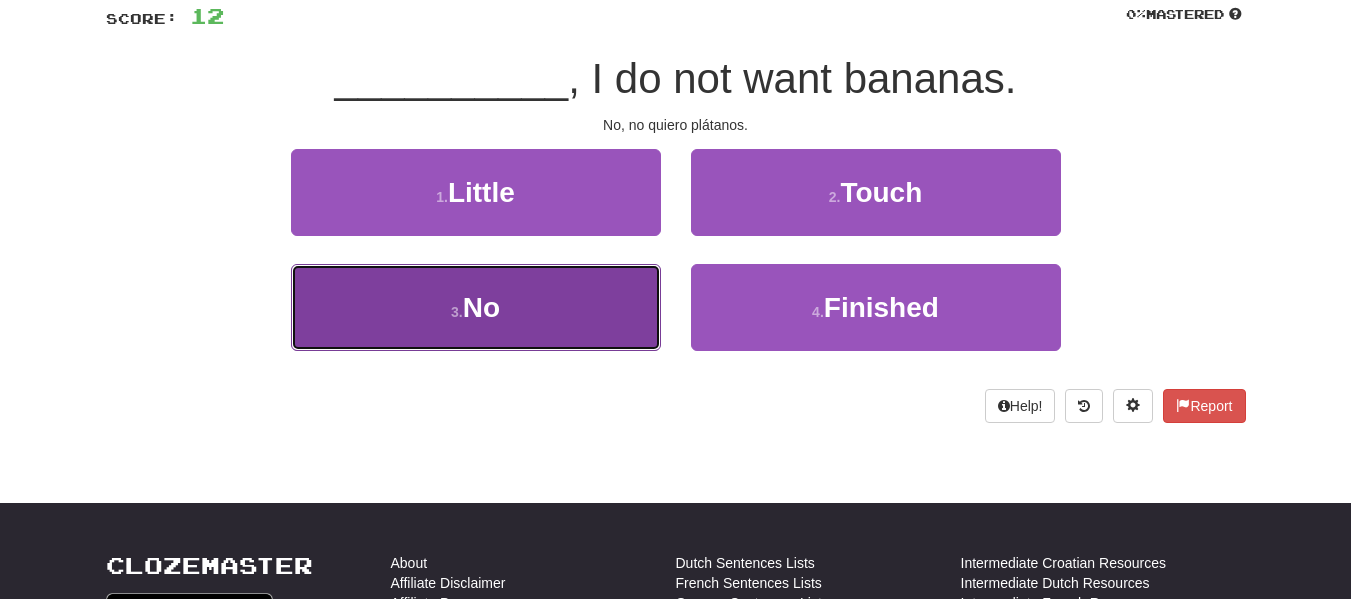 click on "3 .  No" at bounding box center (476, 307) 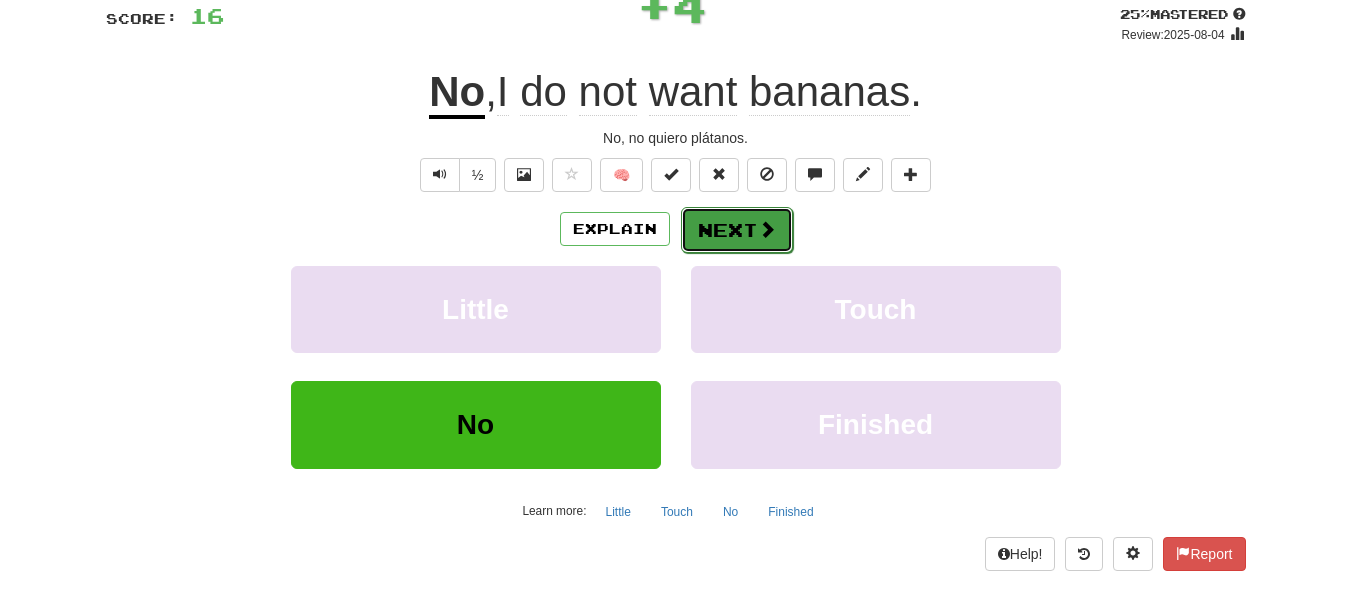 click on "Next" at bounding box center [737, 230] 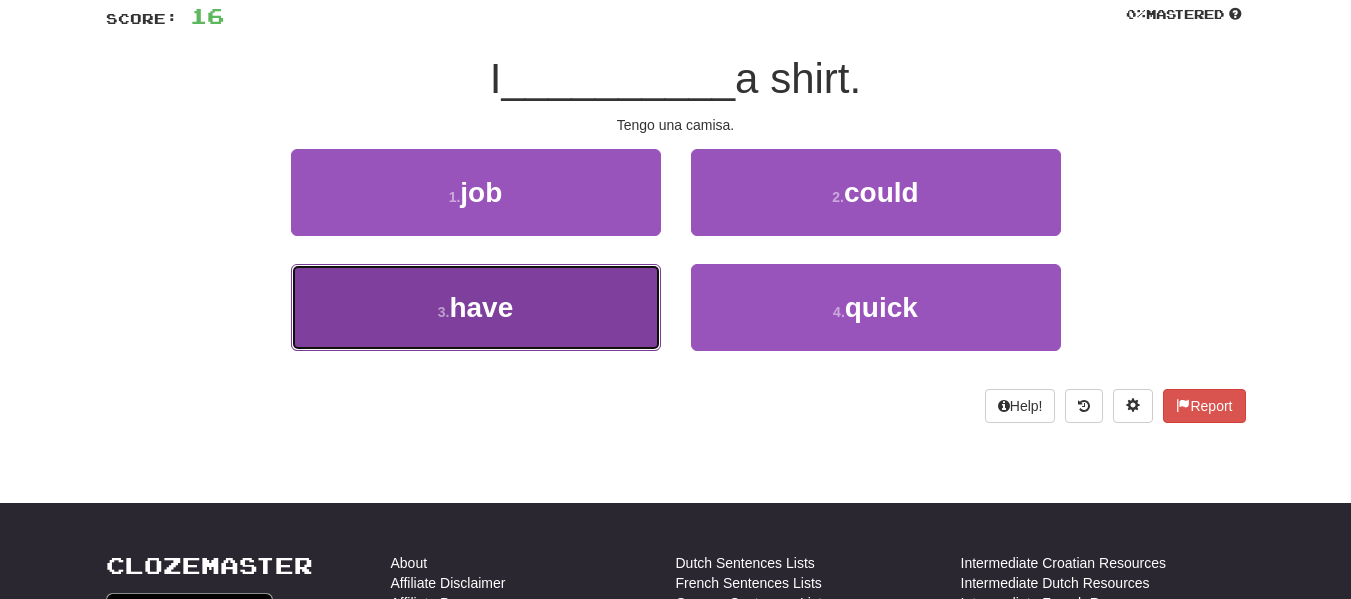 click on "3 .  have" at bounding box center (476, 307) 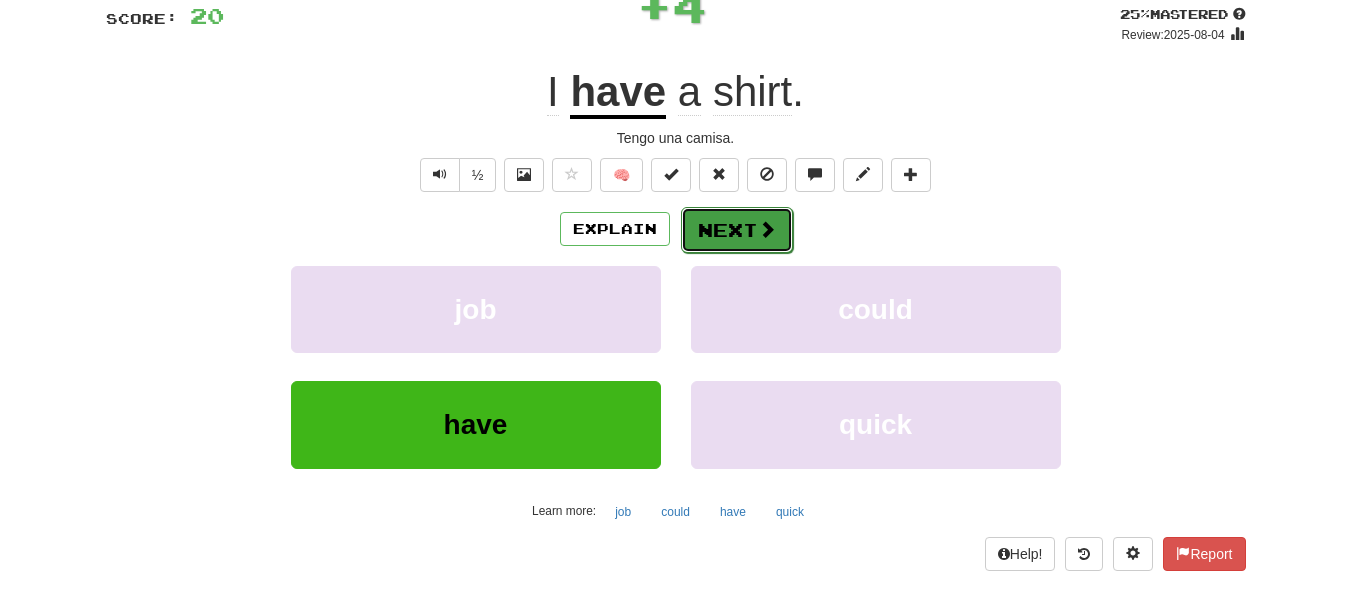 click at bounding box center (767, 229) 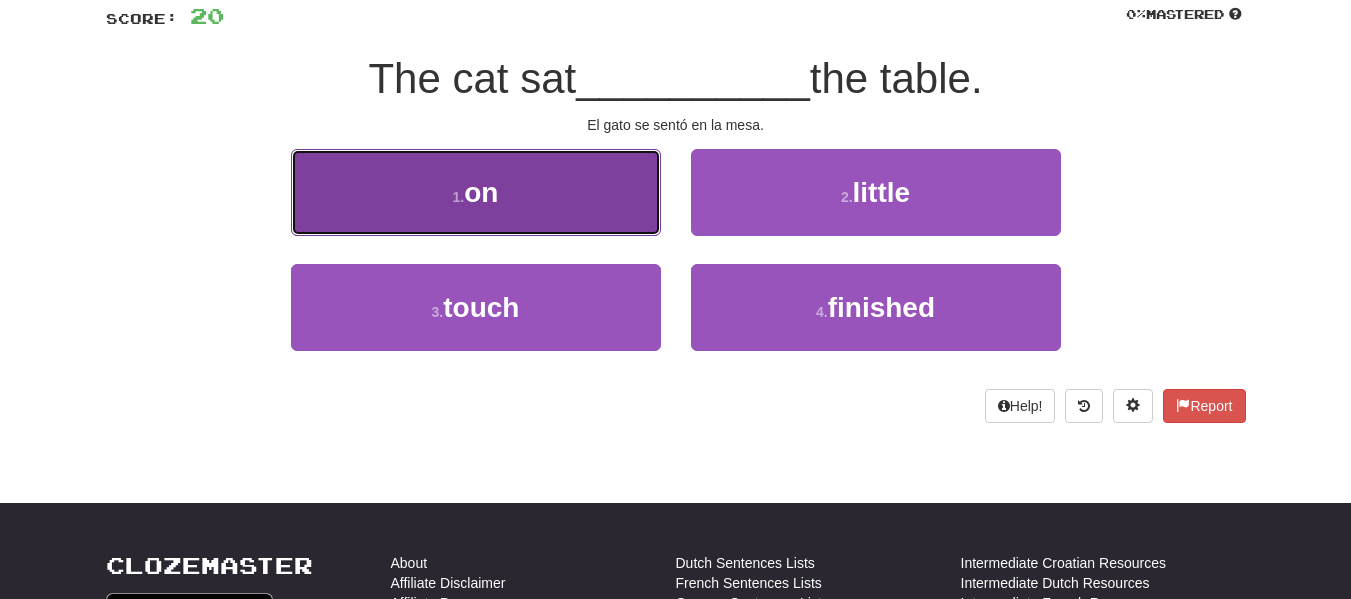 click on "1 .  on" at bounding box center [476, 192] 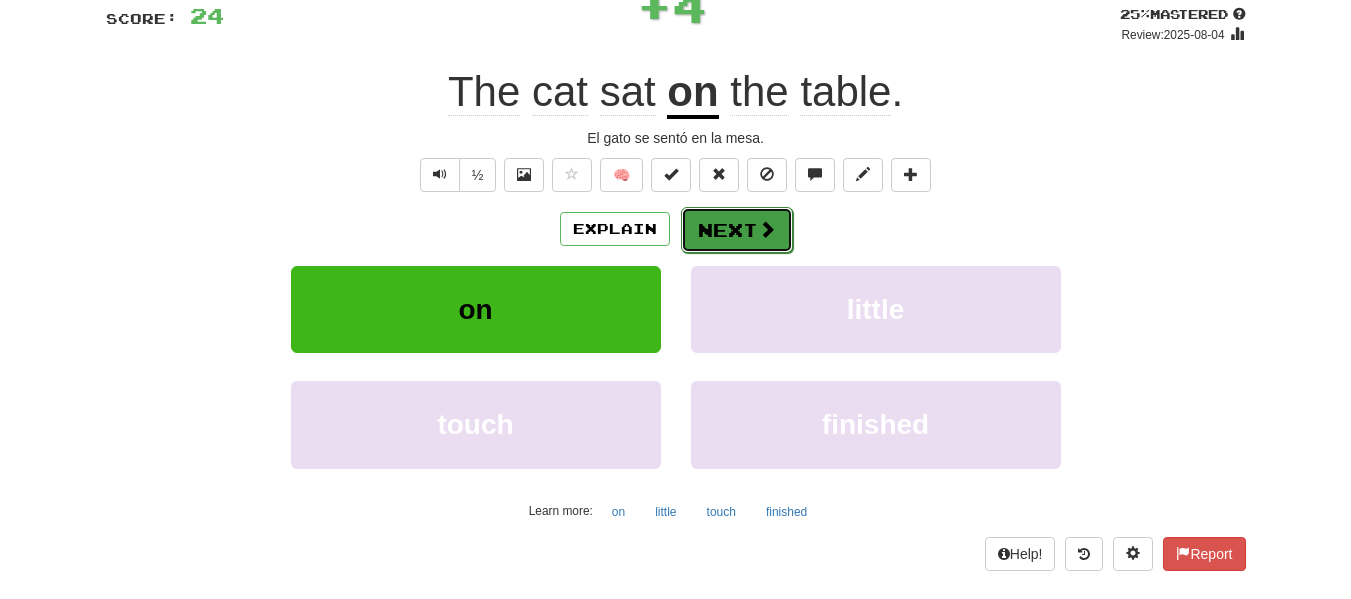 click at bounding box center (767, 229) 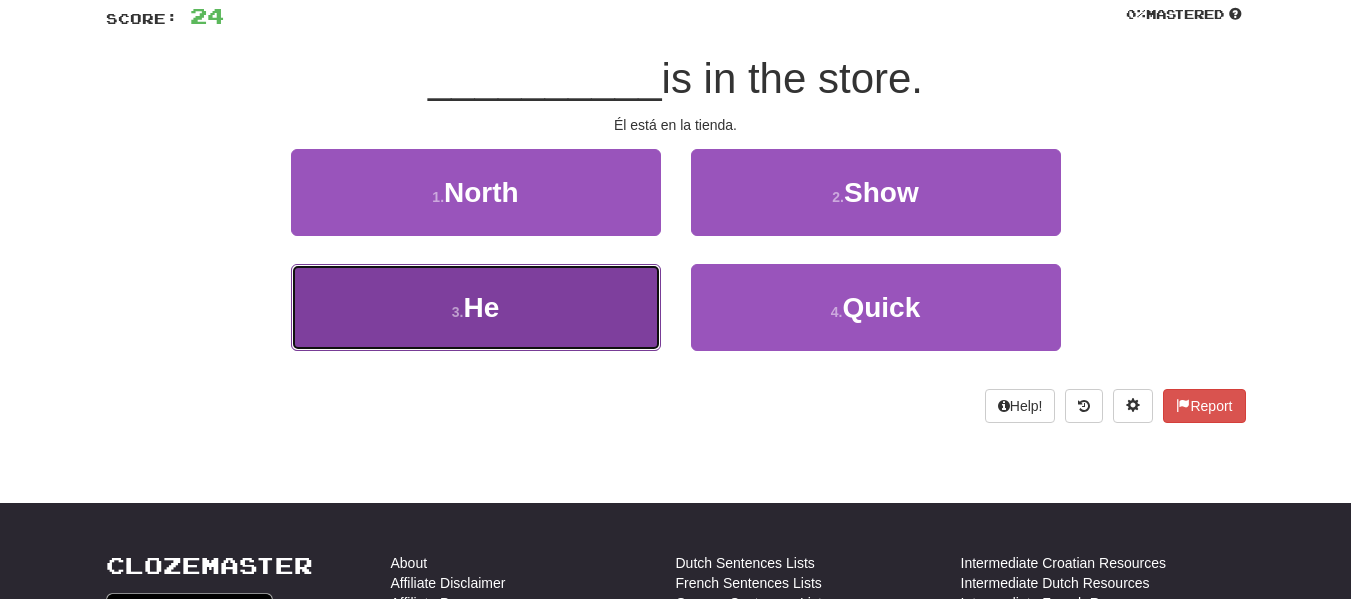 click on "3 .  He" at bounding box center [476, 307] 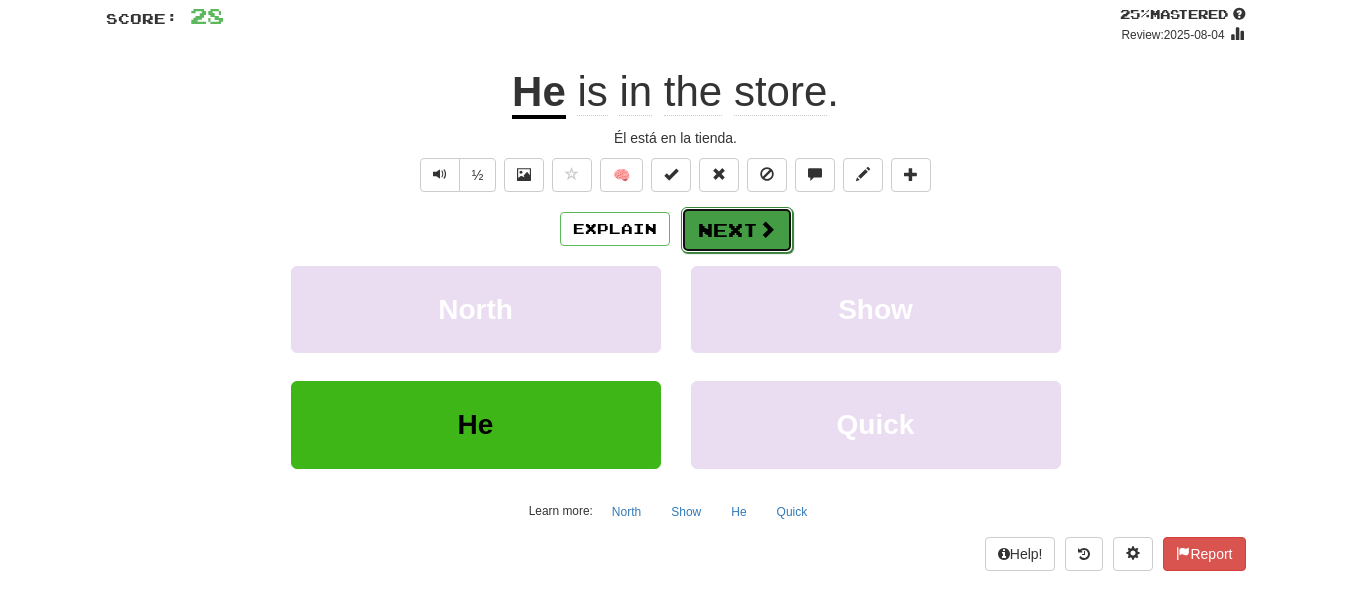 click on "Next" at bounding box center [737, 230] 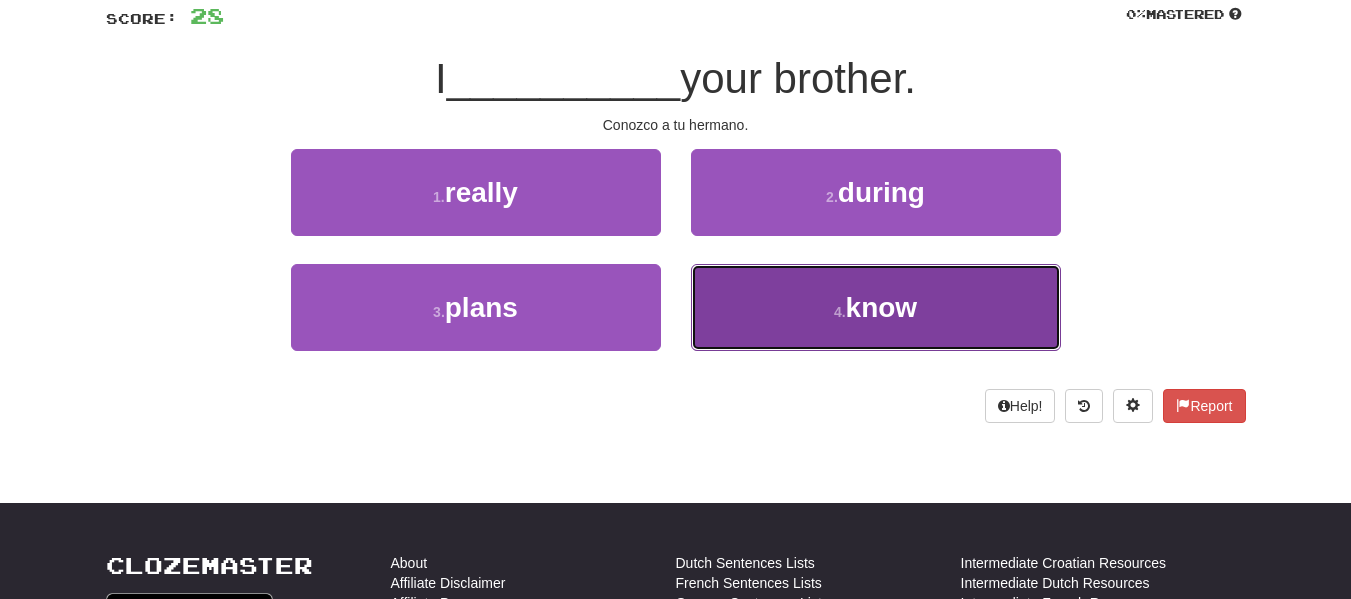 click on "know" at bounding box center (882, 307) 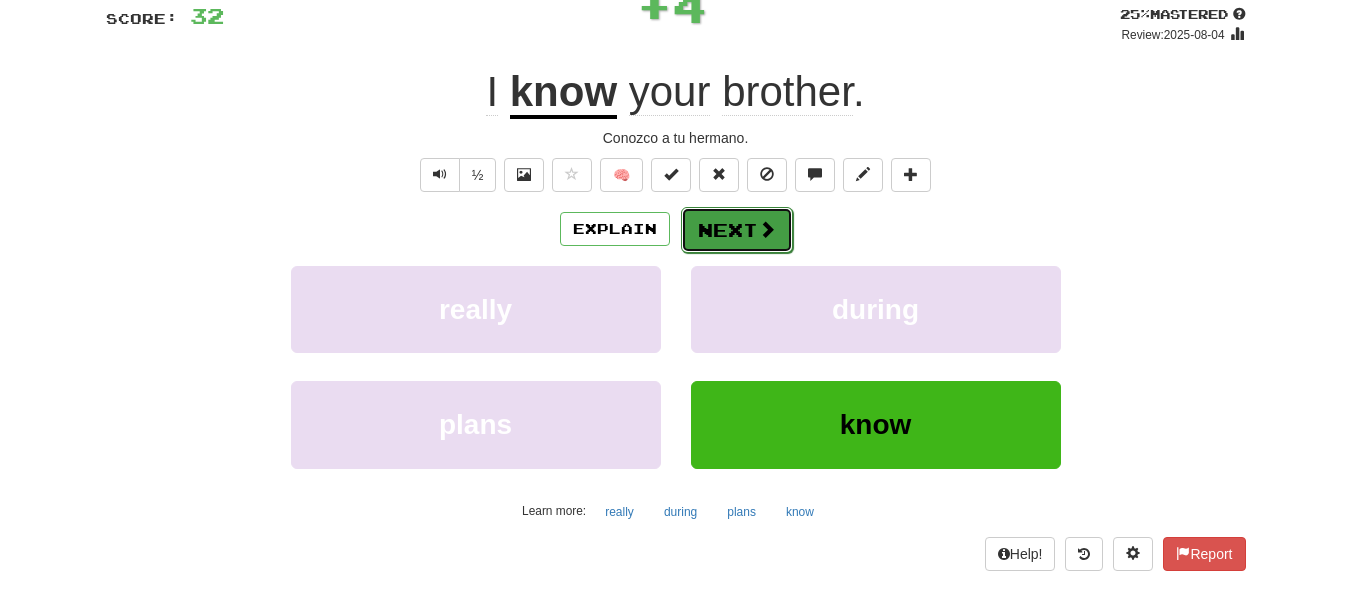 click on "Next" at bounding box center (737, 230) 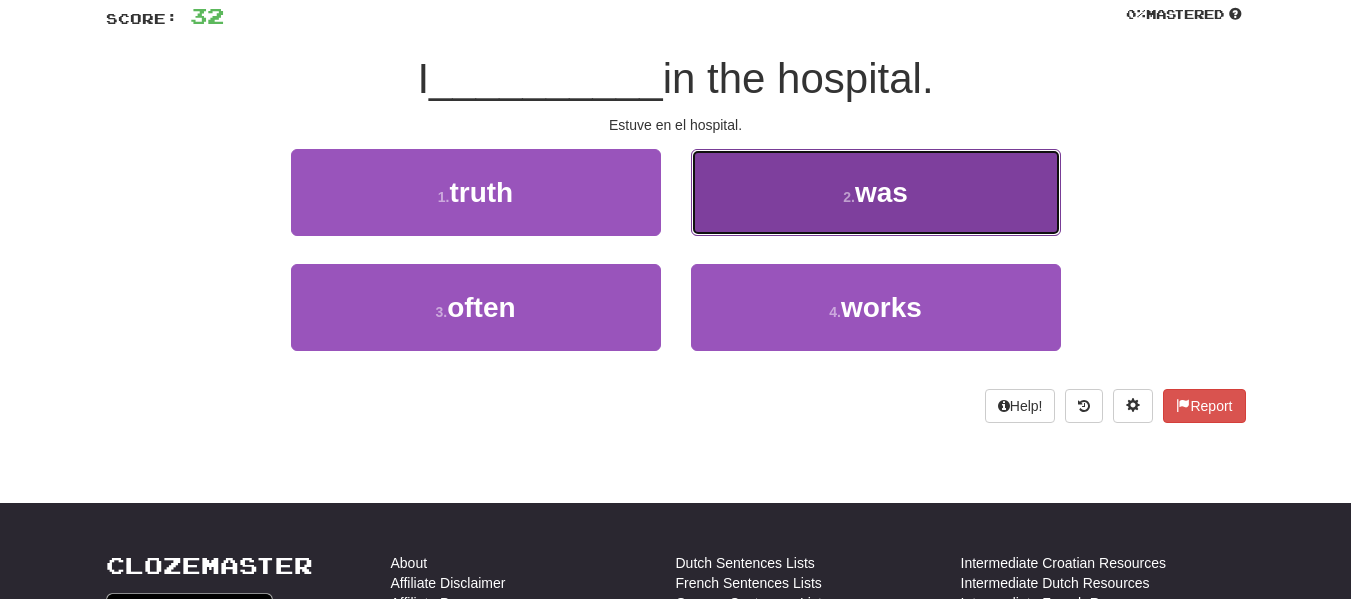 click on "2 ." at bounding box center [849, 197] 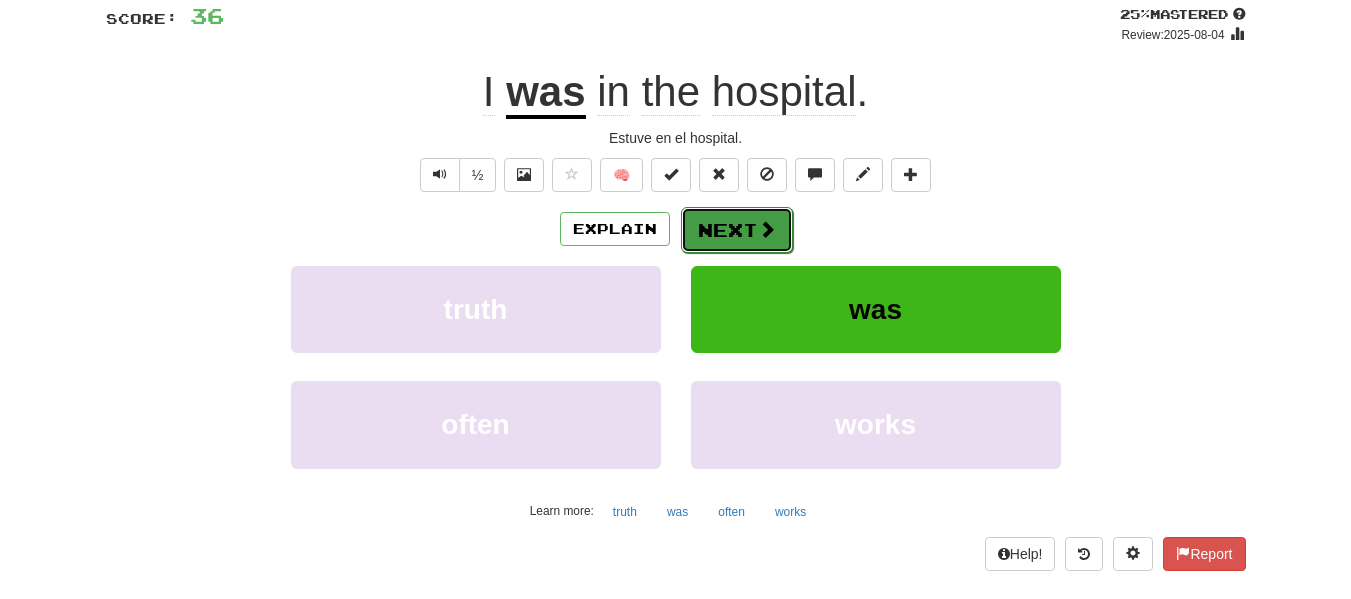 click at bounding box center [767, 229] 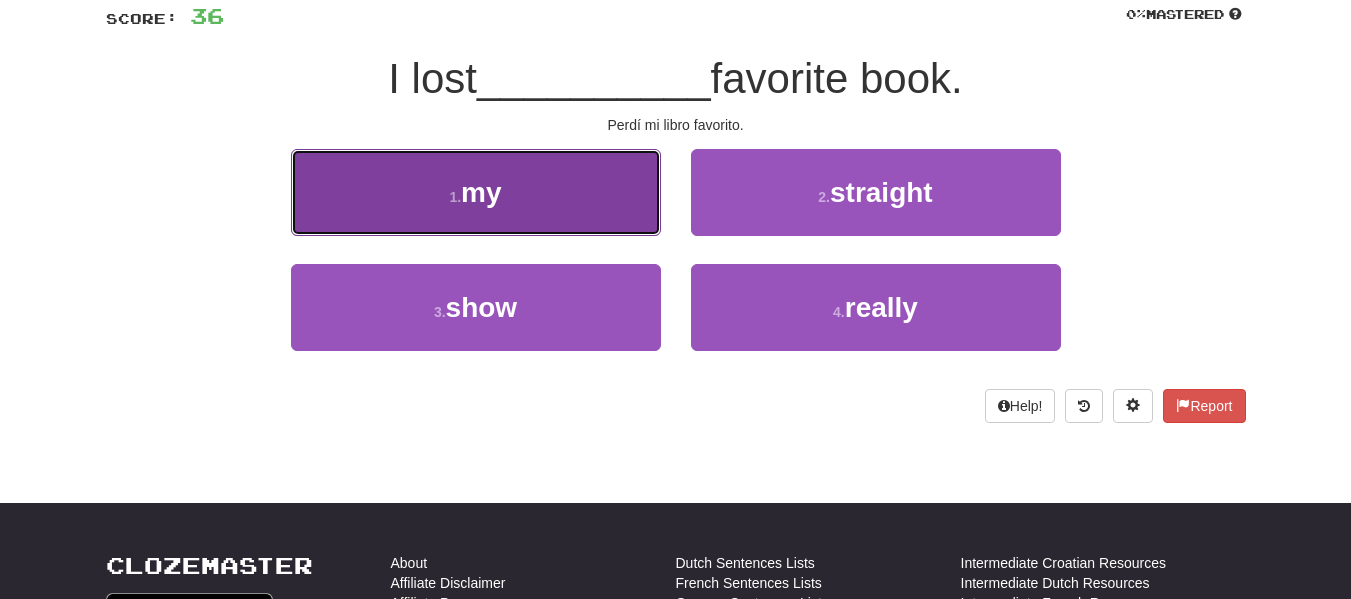click on "1 .  my" at bounding box center (476, 192) 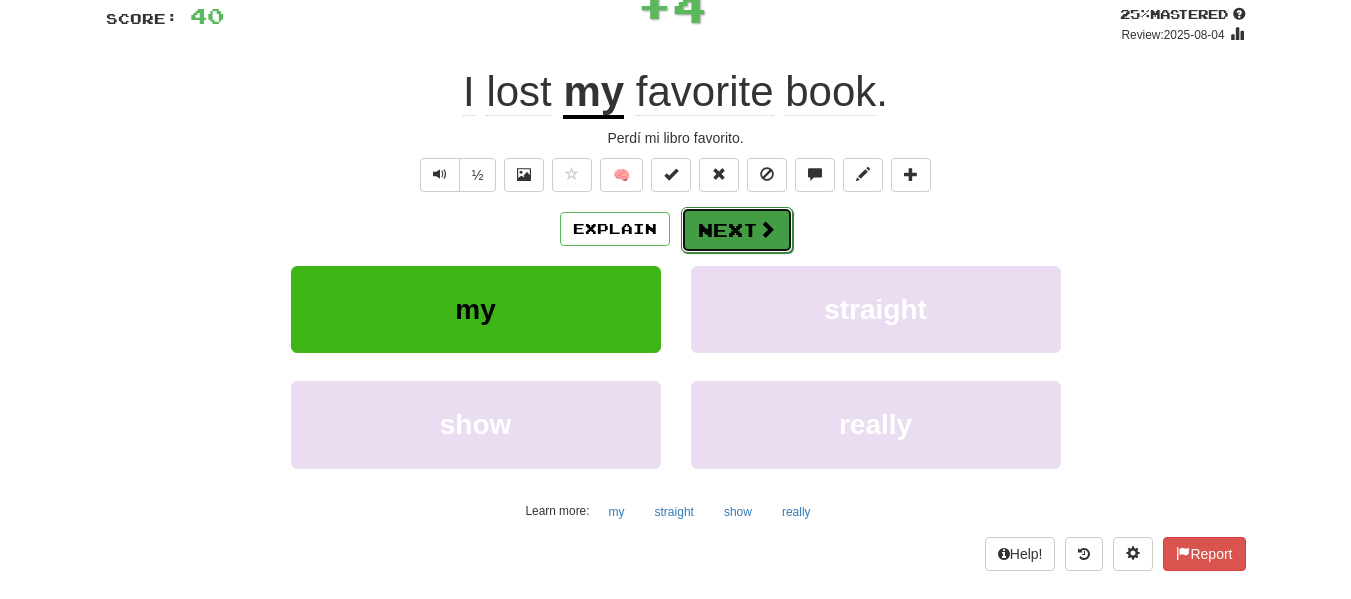 click at bounding box center (767, 229) 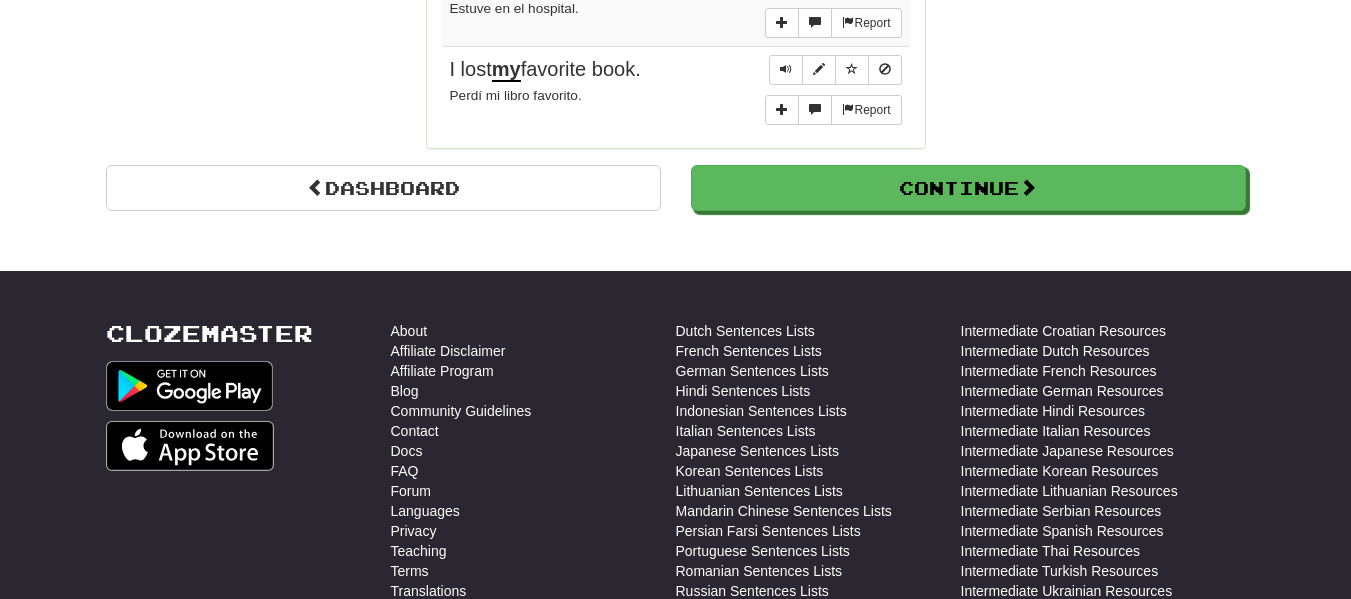 scroll, scrollTop: 1954, scrollLeft: 0, axis: vertical 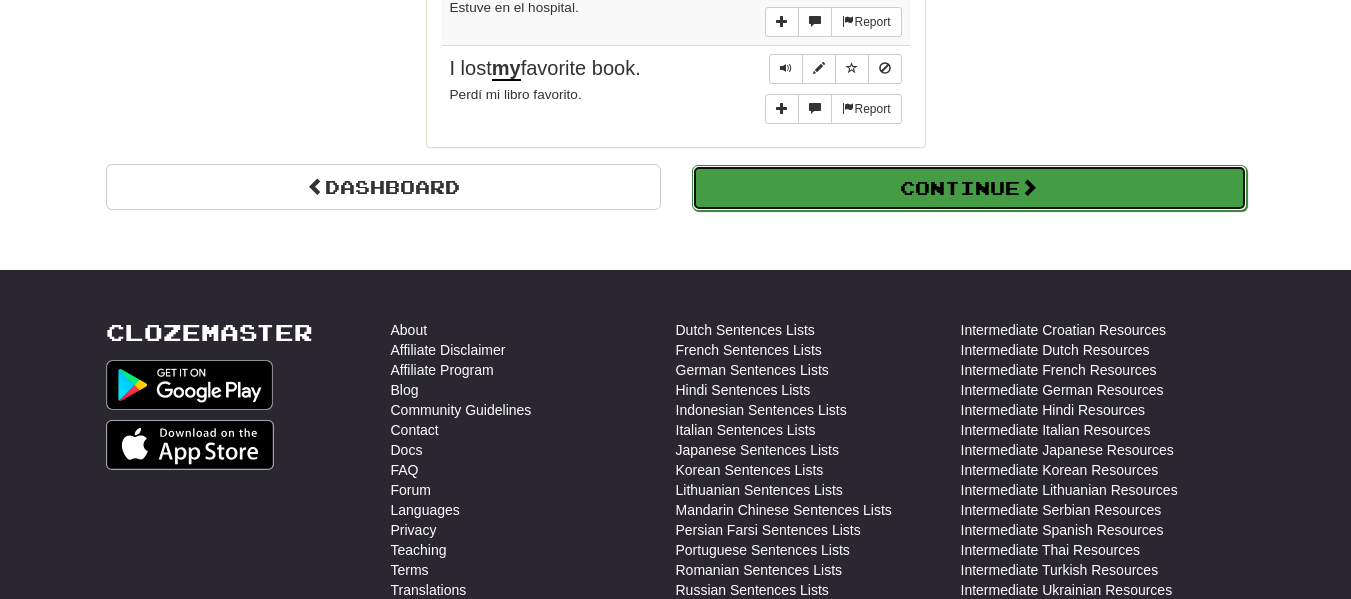 click on "Continue" at bounding box center (969, 188) 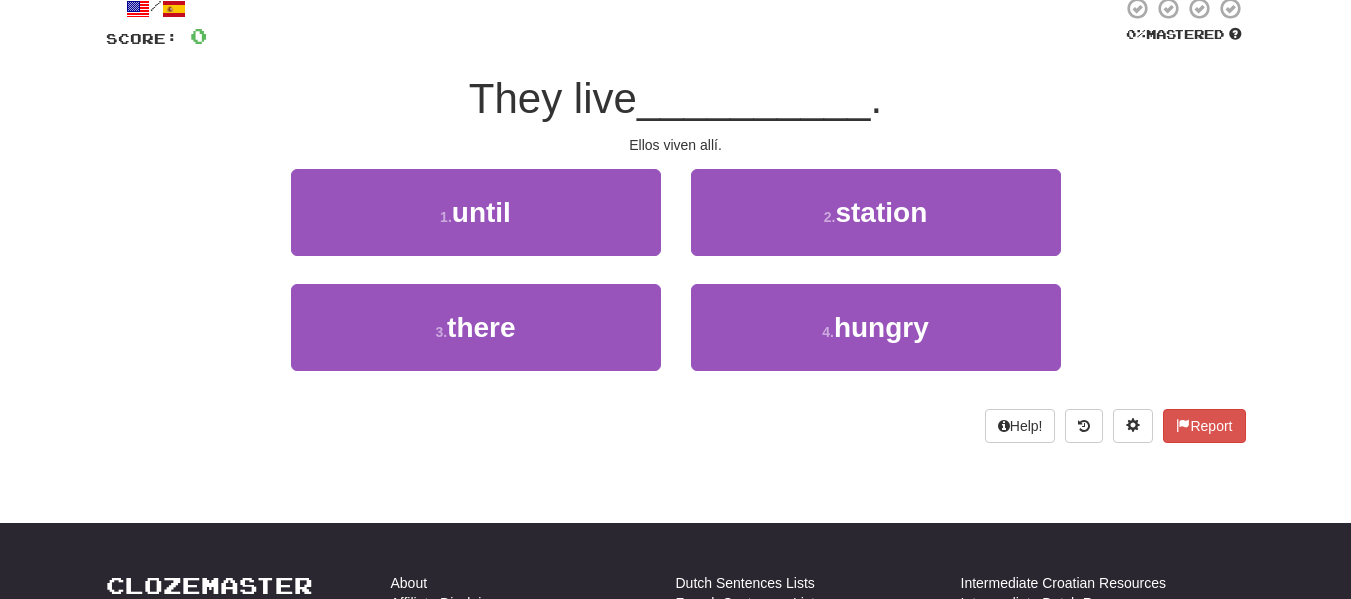 scroll, scrollTop: 128, scrollLeft: 0, axis: vertical 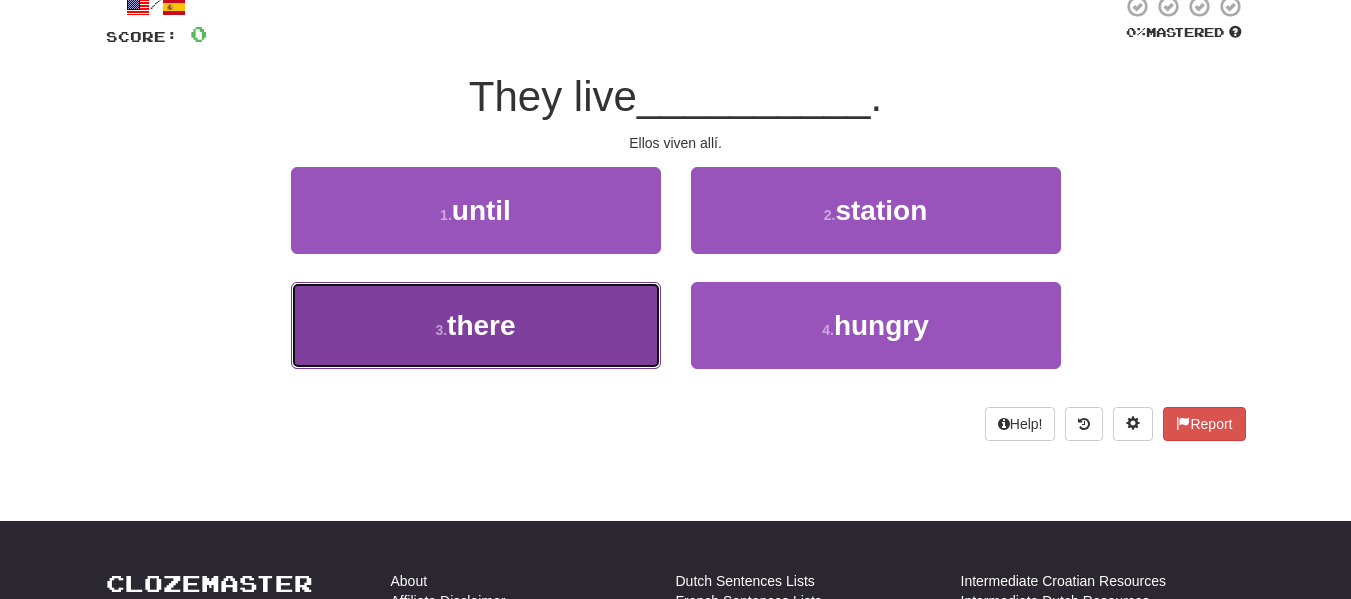 click on "3 .  there" at bounding box center (476, 325) 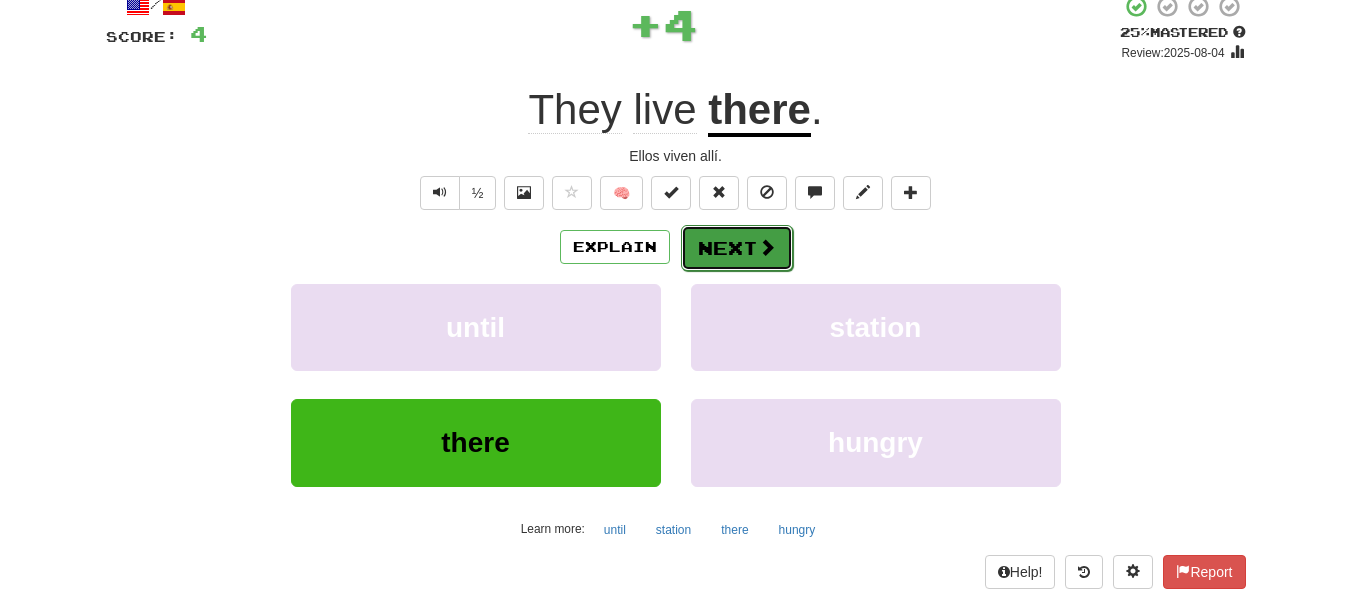 click on "Next" at bounding box center [737, 248] 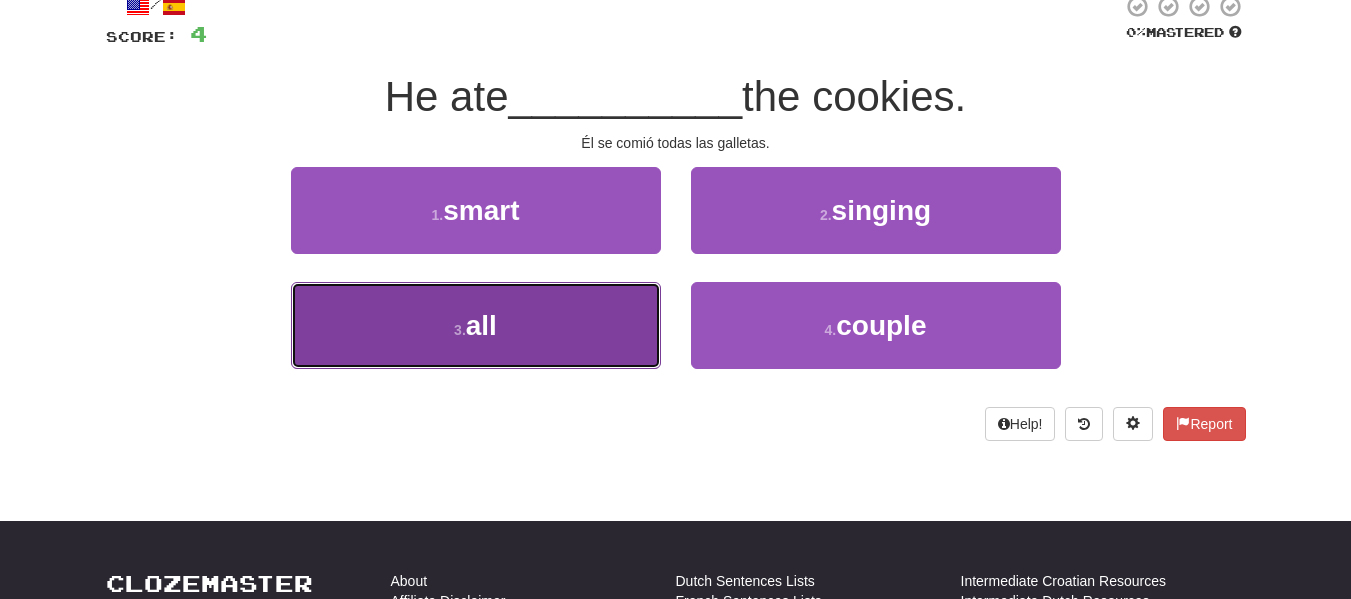 click on "3 .  all" at bounding box center (476, 325) 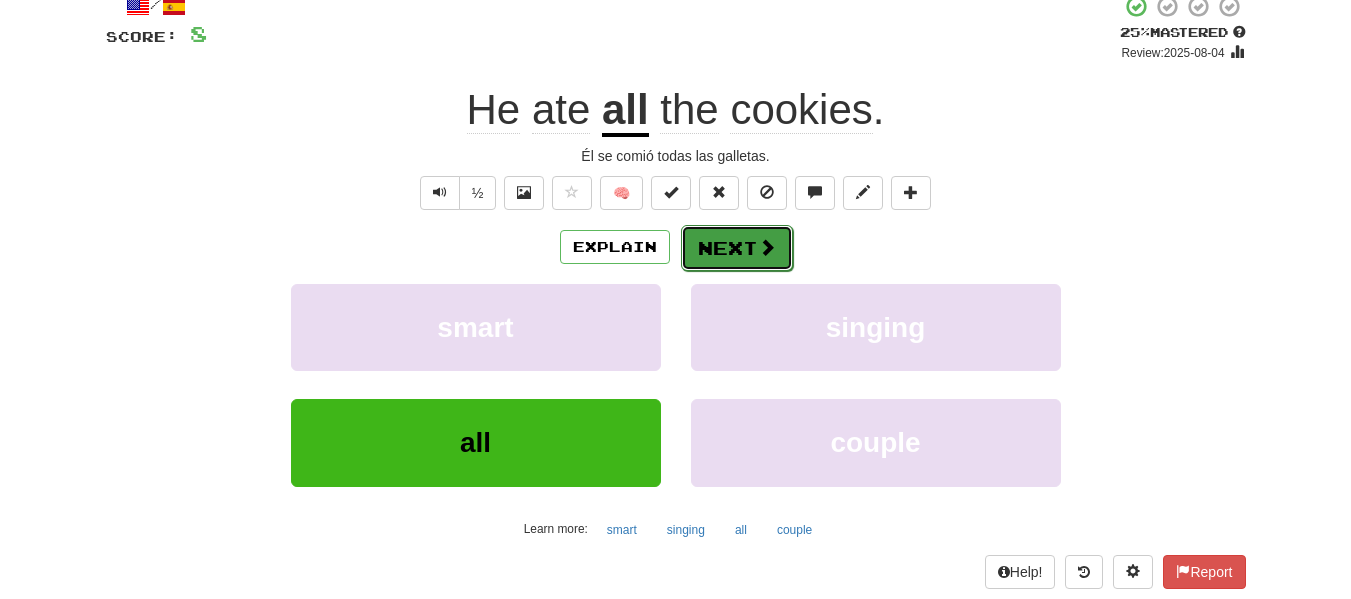 click on "Next" at bounding box center (737, 248) 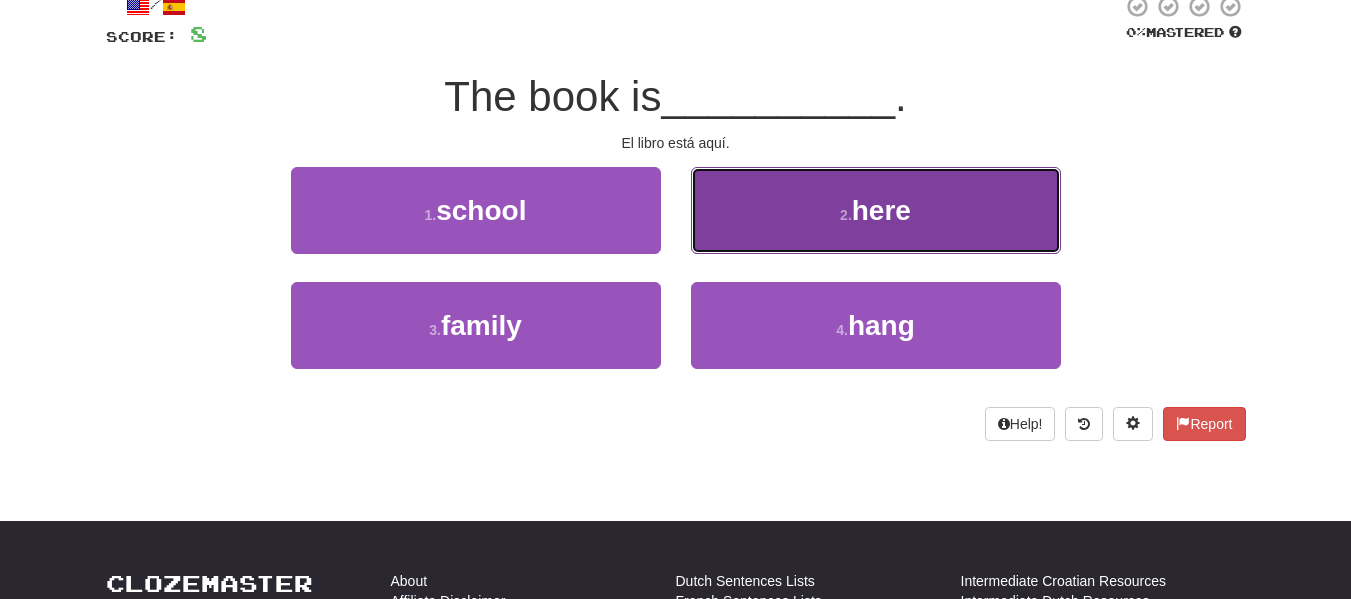 click on "2 .  here" at bounding box center (876, 210) 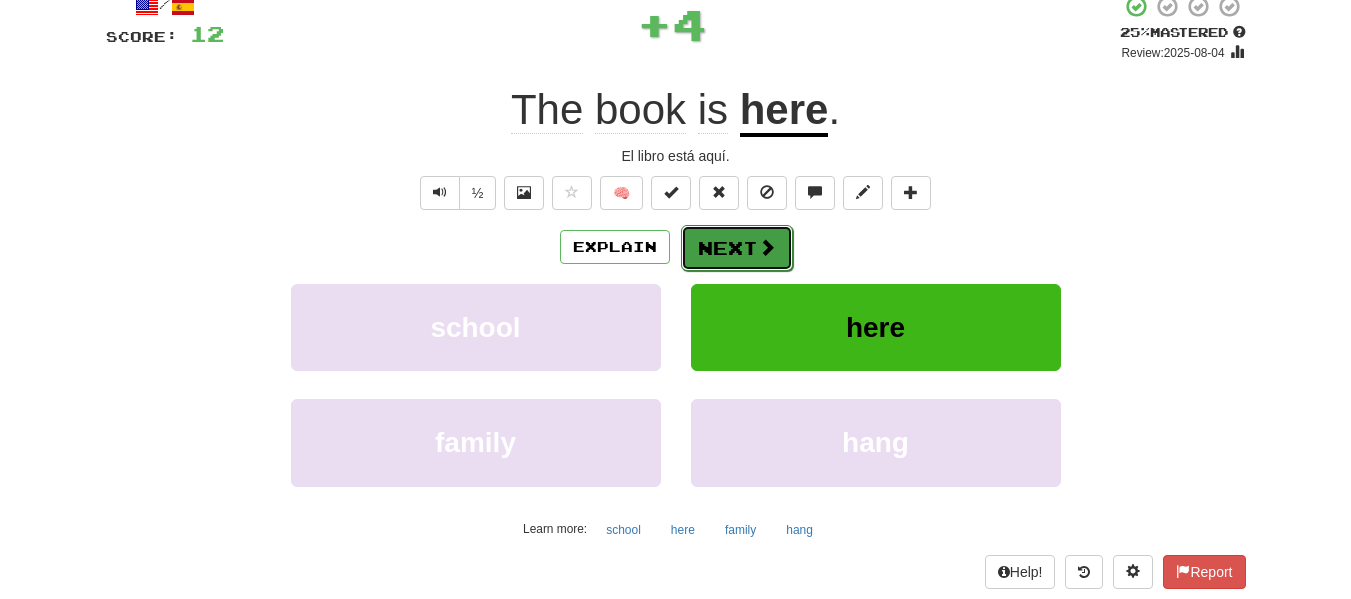 click on "Next" at bounding box center (737, 248) 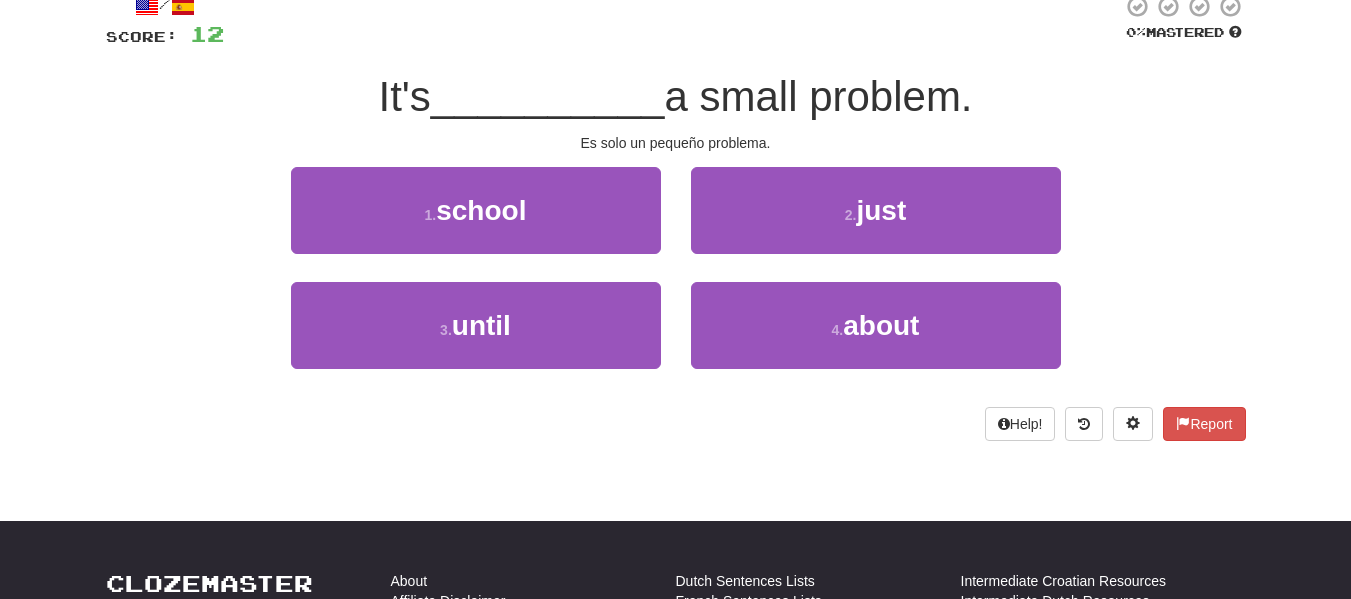click on "2 .  just" at bounding box center [876, 224] 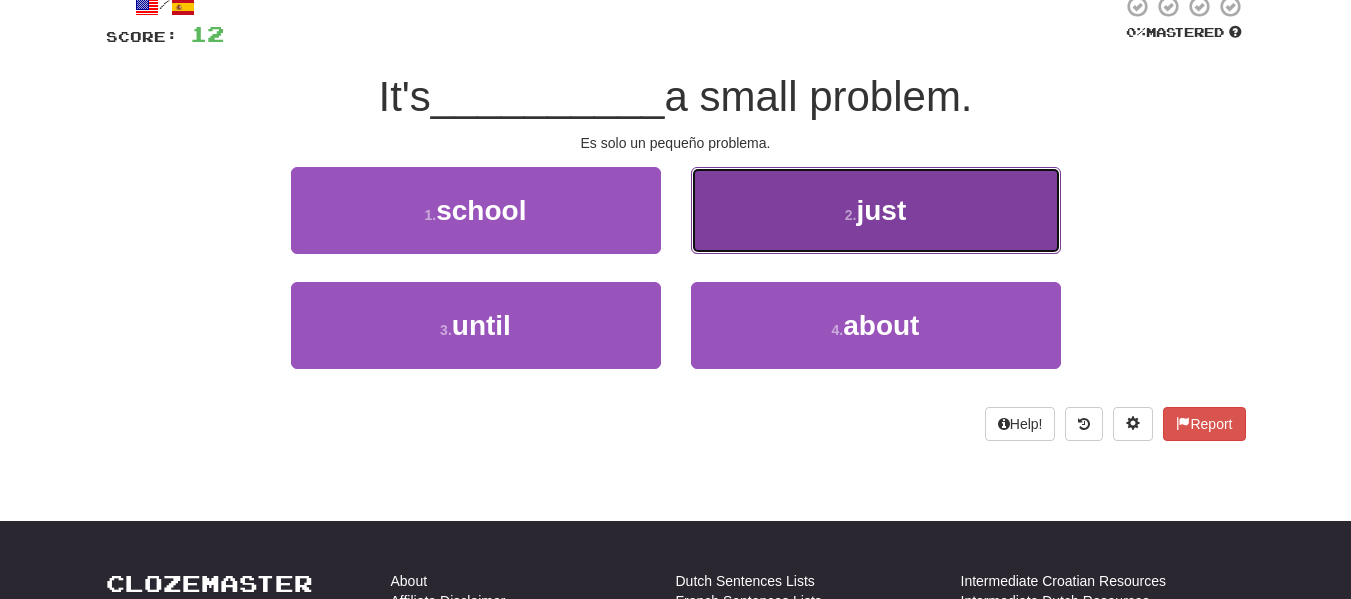 click on "2 .  just" at bounding box center (876, 210) 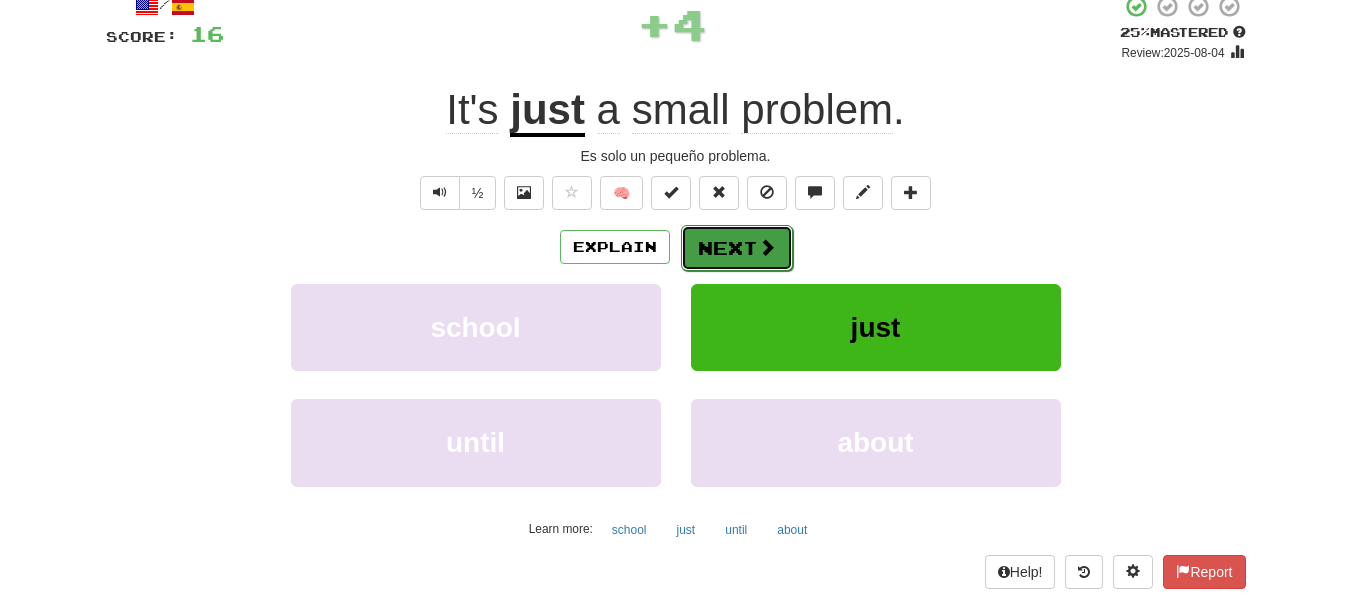 click on "Next" at bounding box center (737, 248) 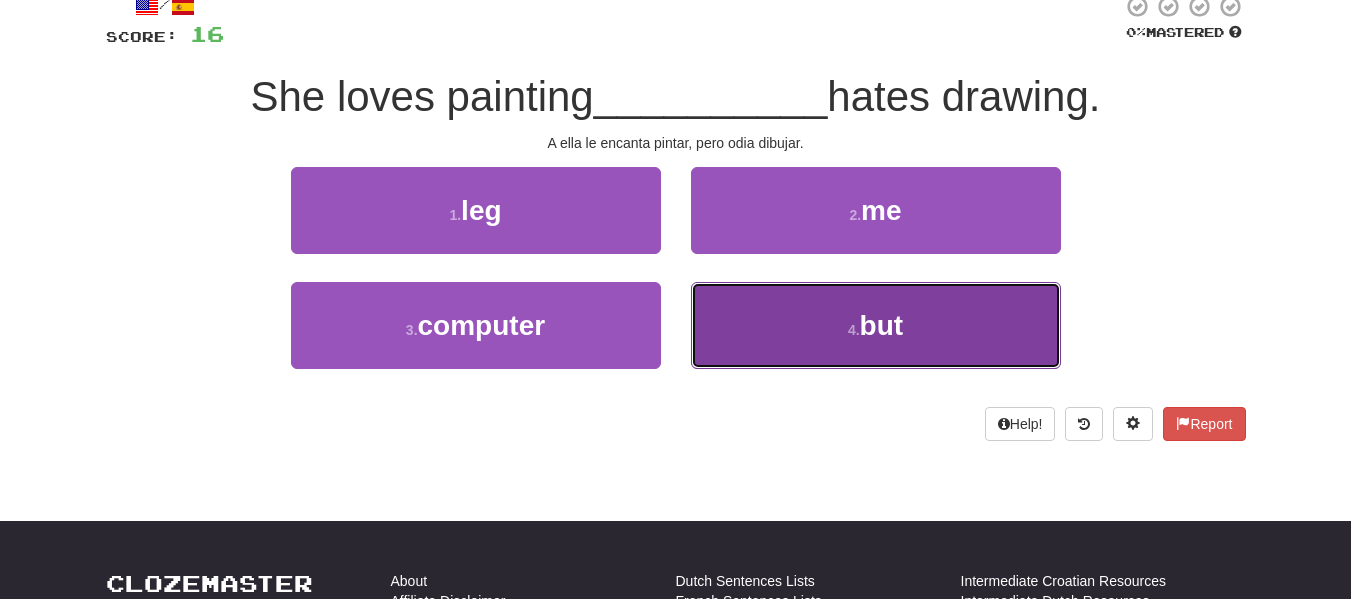 click on "4 .  but" at bounding box center [876, 325] 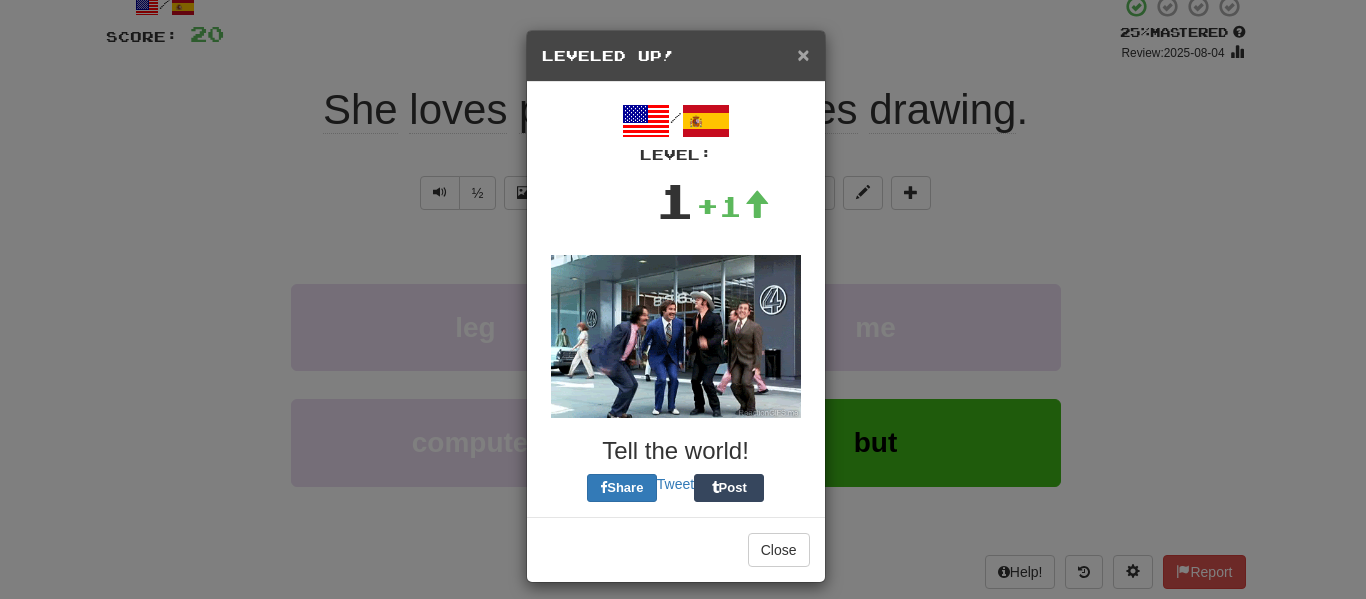 click on "×" at bounding box center [803, 54] 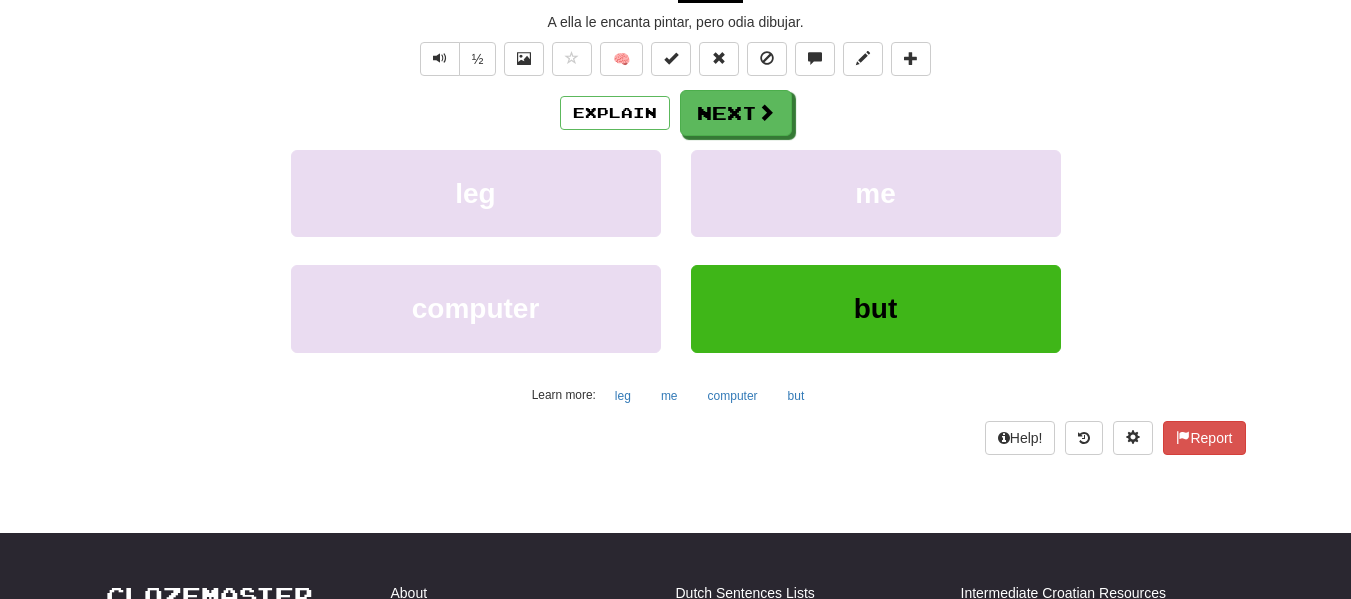 scroll, scrollTop: 238, scrollLeft: 0, axis: vertical 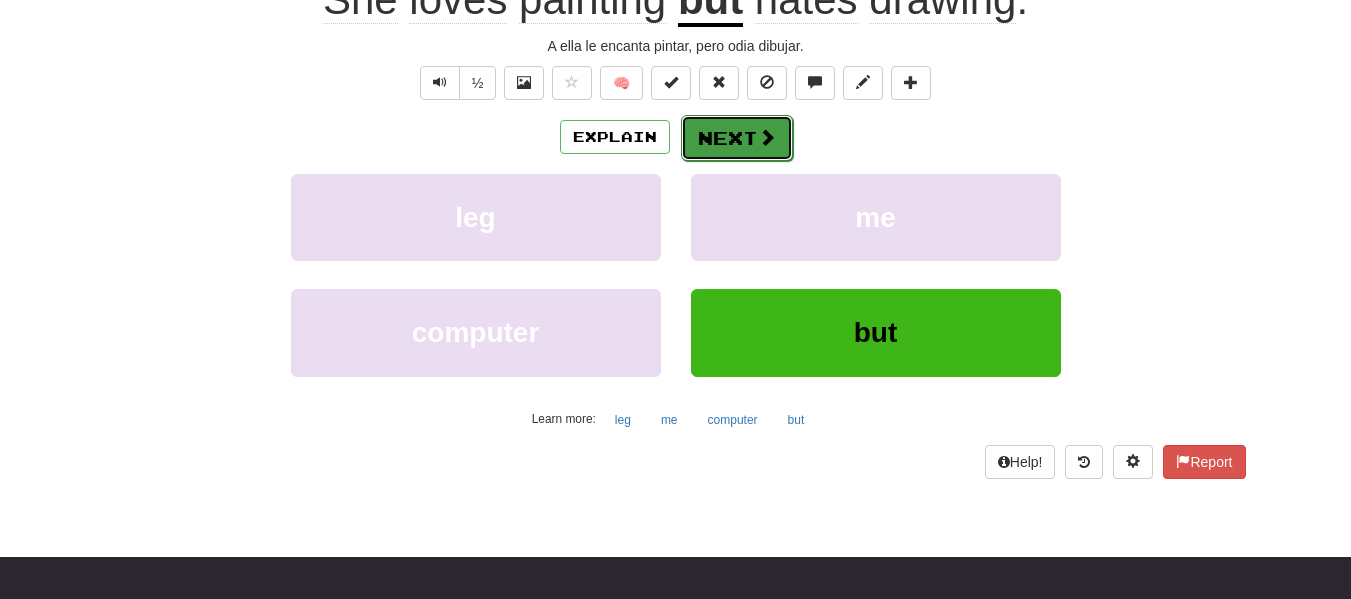 click on "Next" at bounding box center [737, 138] 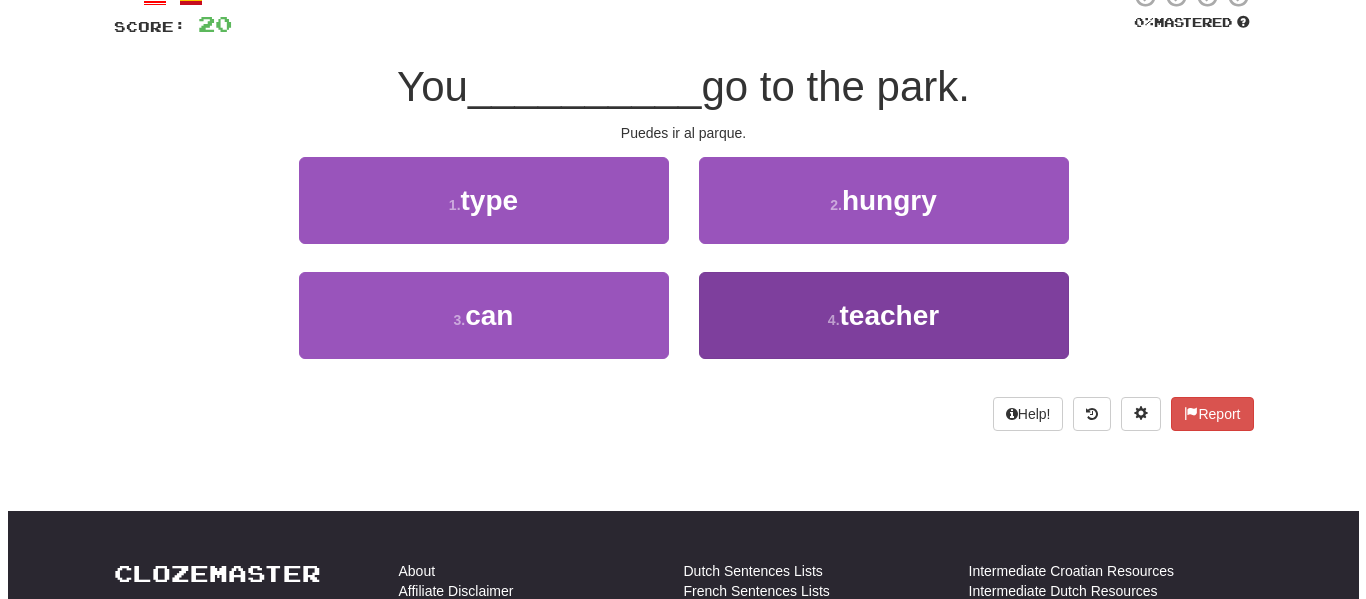 scroll, scrollTop: 137, scrollLeft: 0, axis: vertical 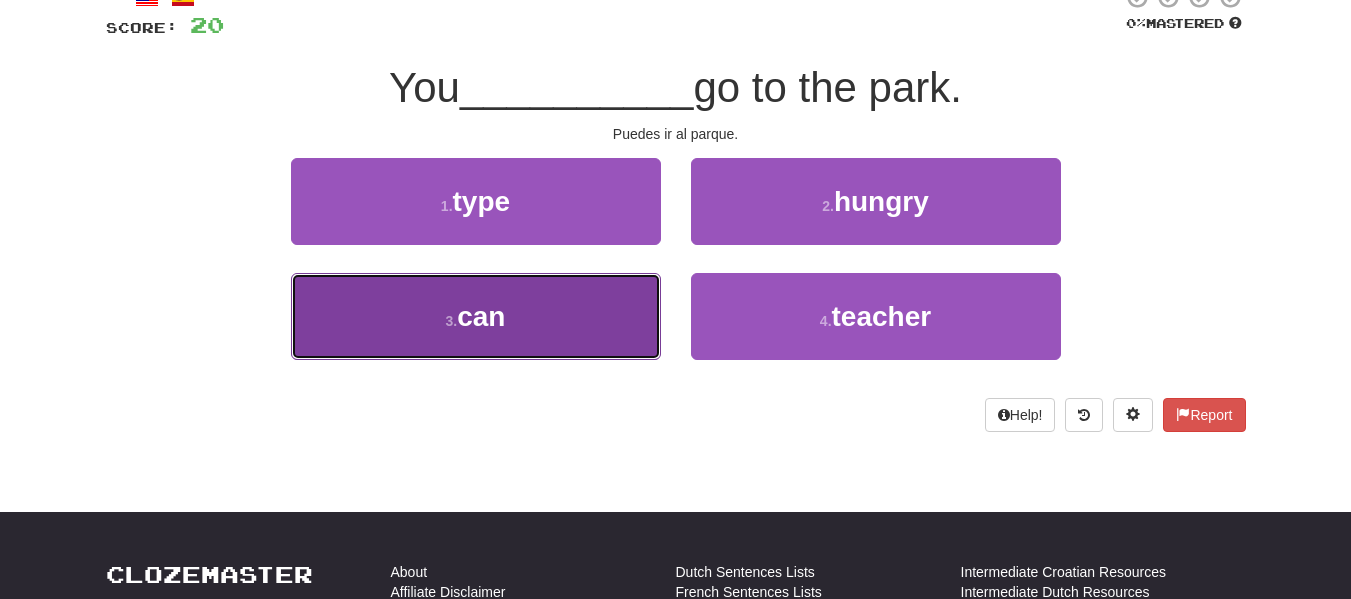 click on "3 .  can" at bounding box center (476, 316) 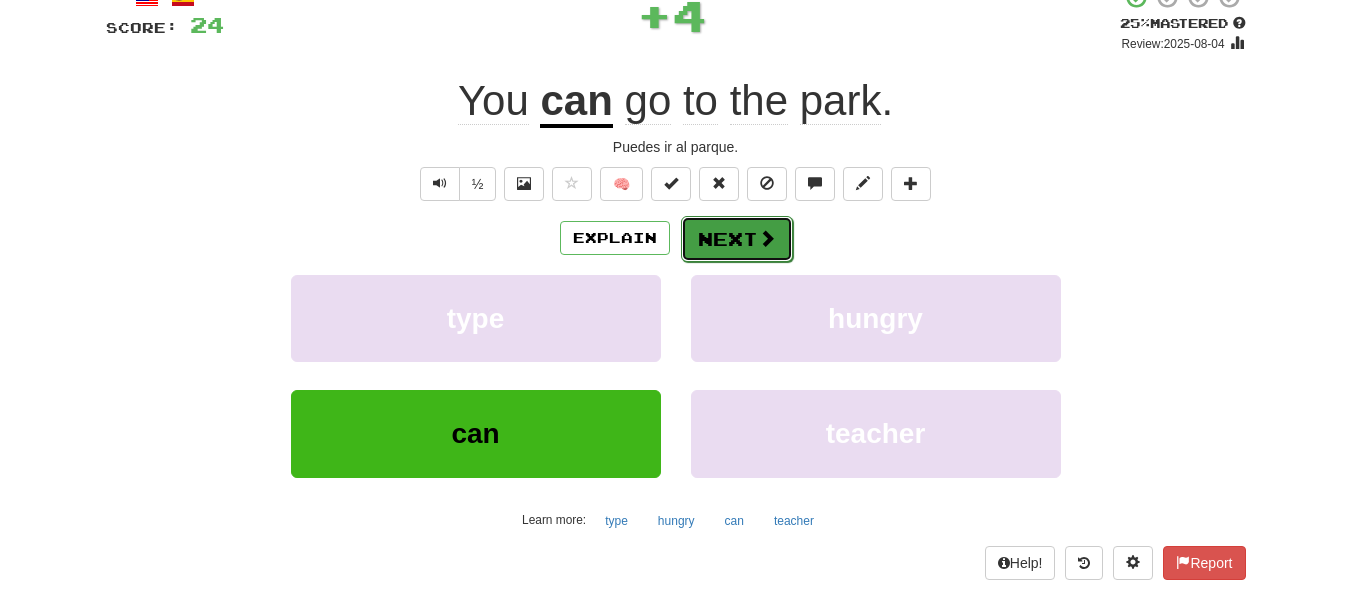 click on "Next" at bounding box center (737, 239) 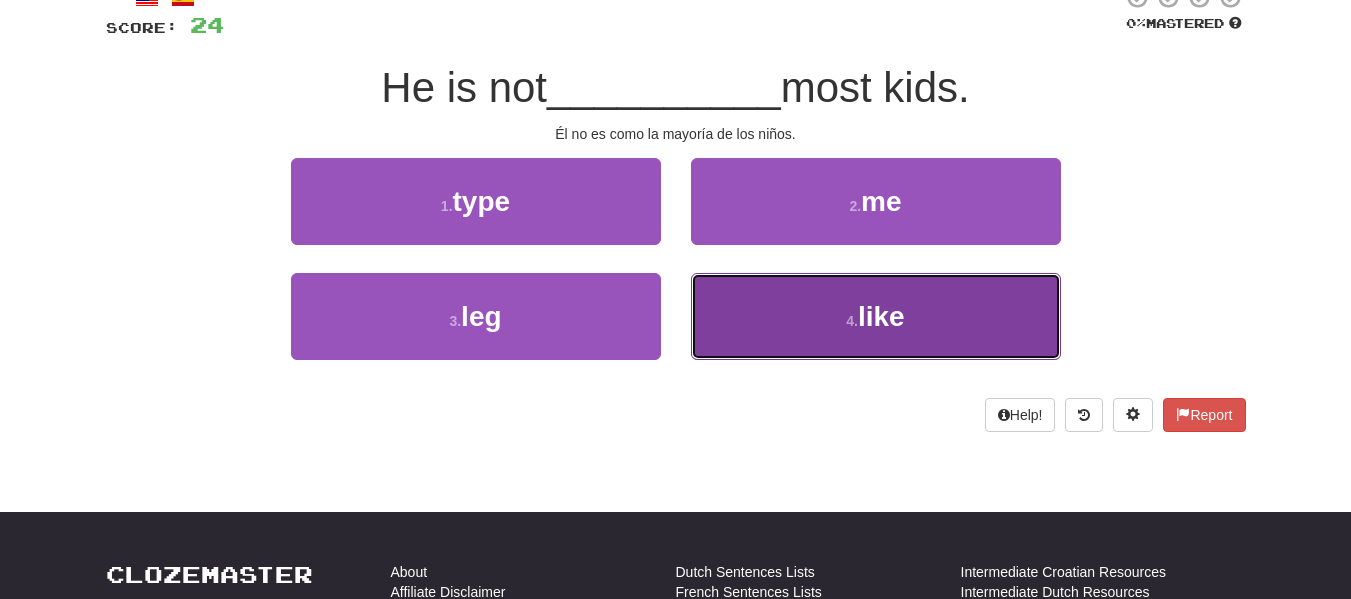 click on "4 .  like" at bounding box center (876, 316) 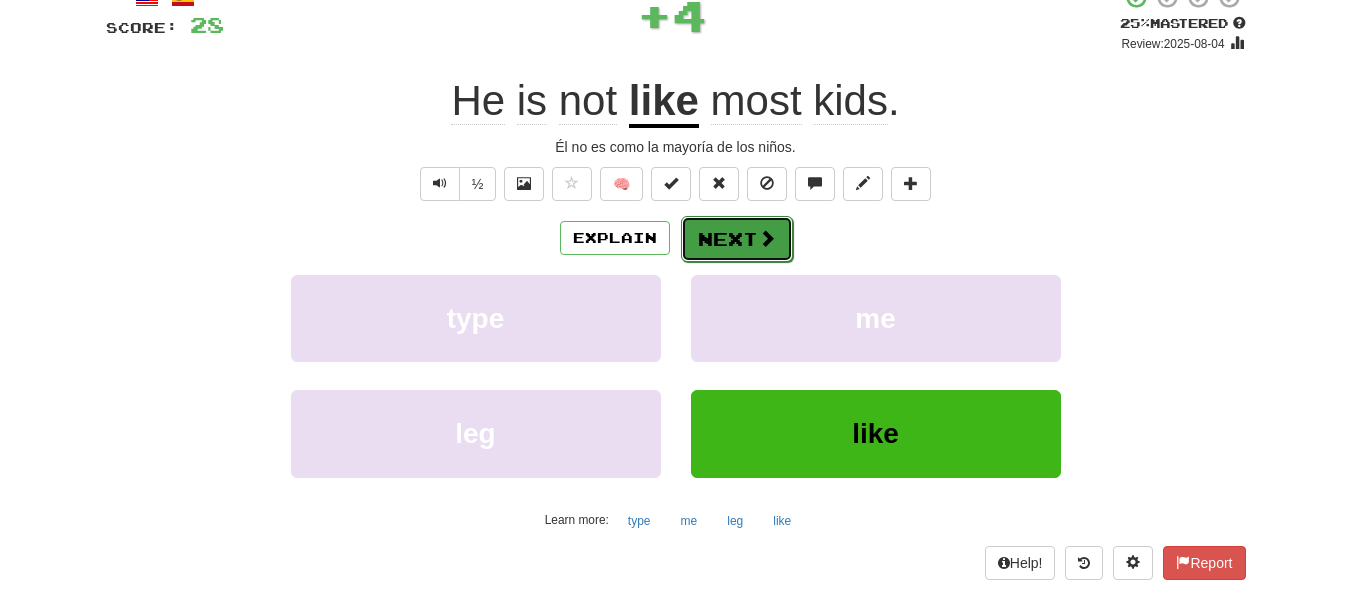 click on "Next" at bounding box center [737, 239] 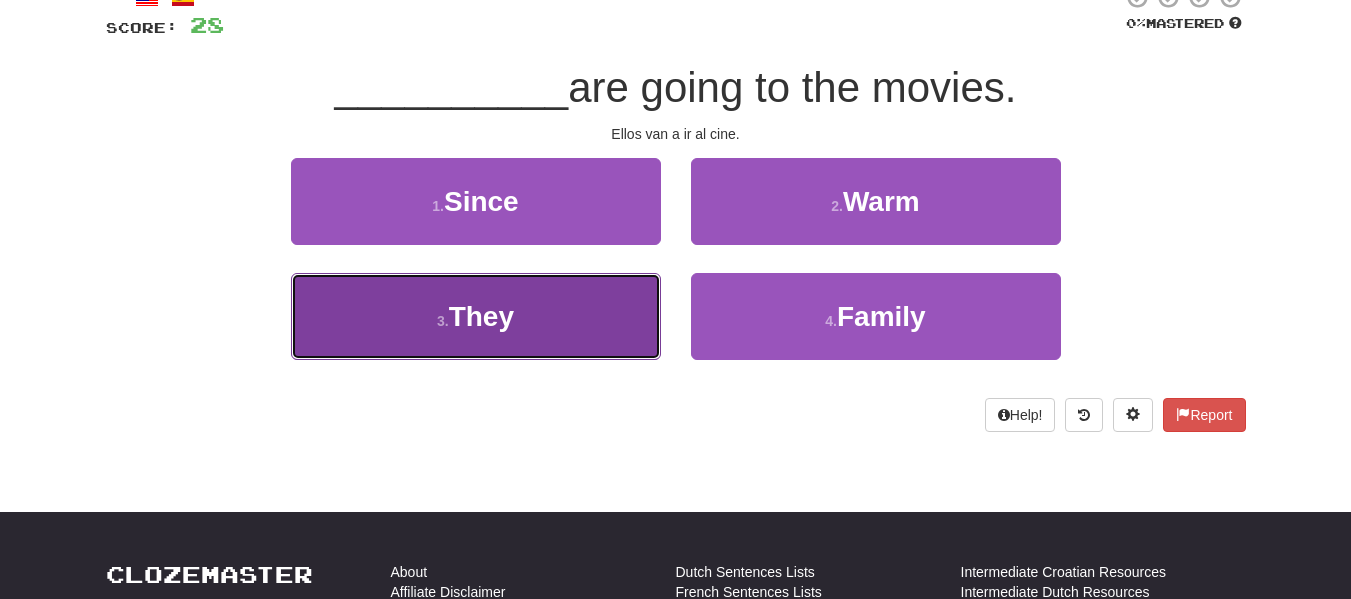 click on "3 .  They" at bounding box center (476, 316) 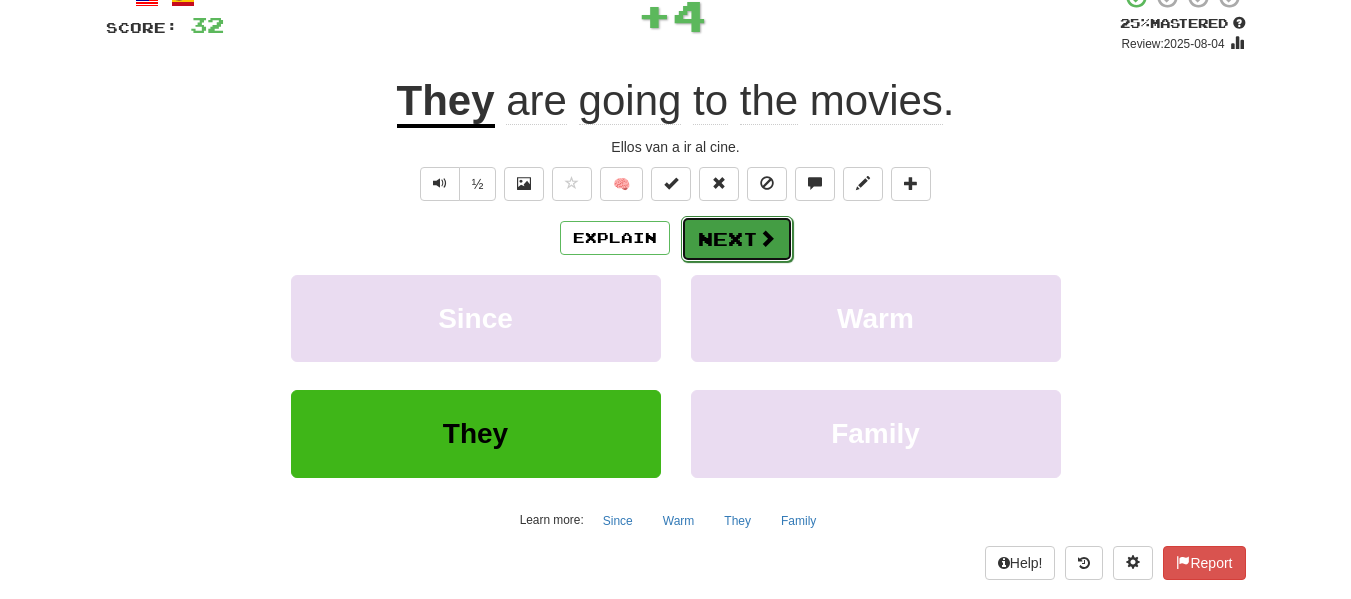 click on "Next" at bounding box center (737, 239) 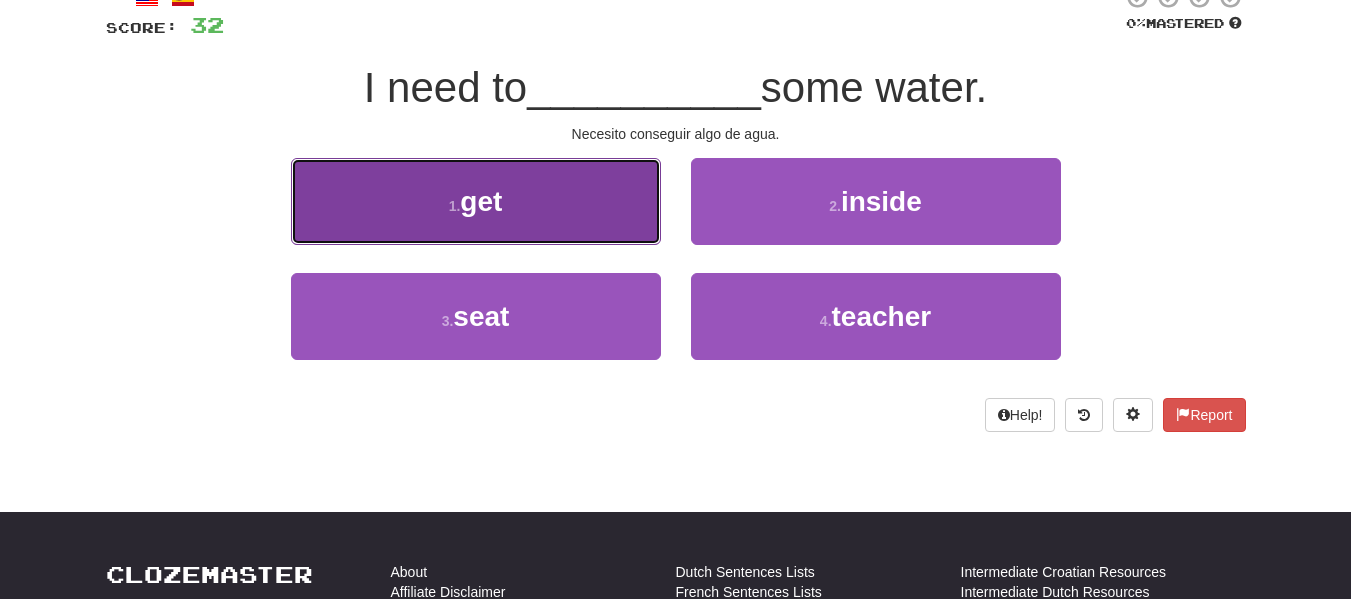 click on "1 .  get" at bounding box center [476, 201] 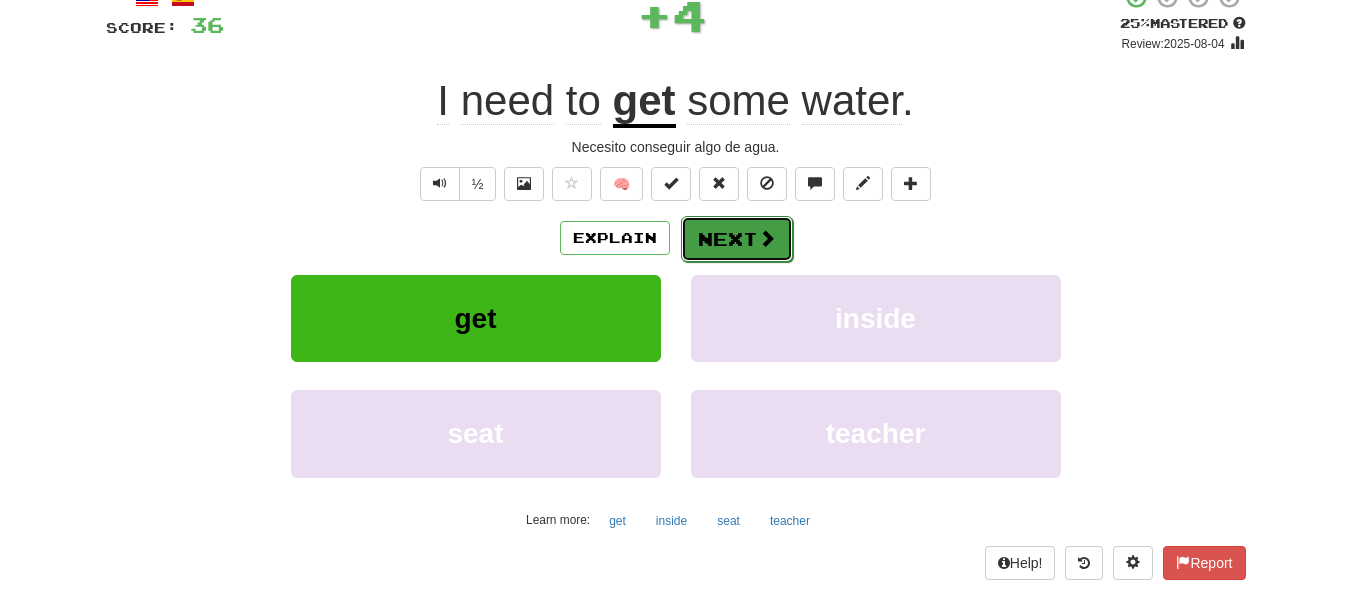 click at bounding box center [767, 238] 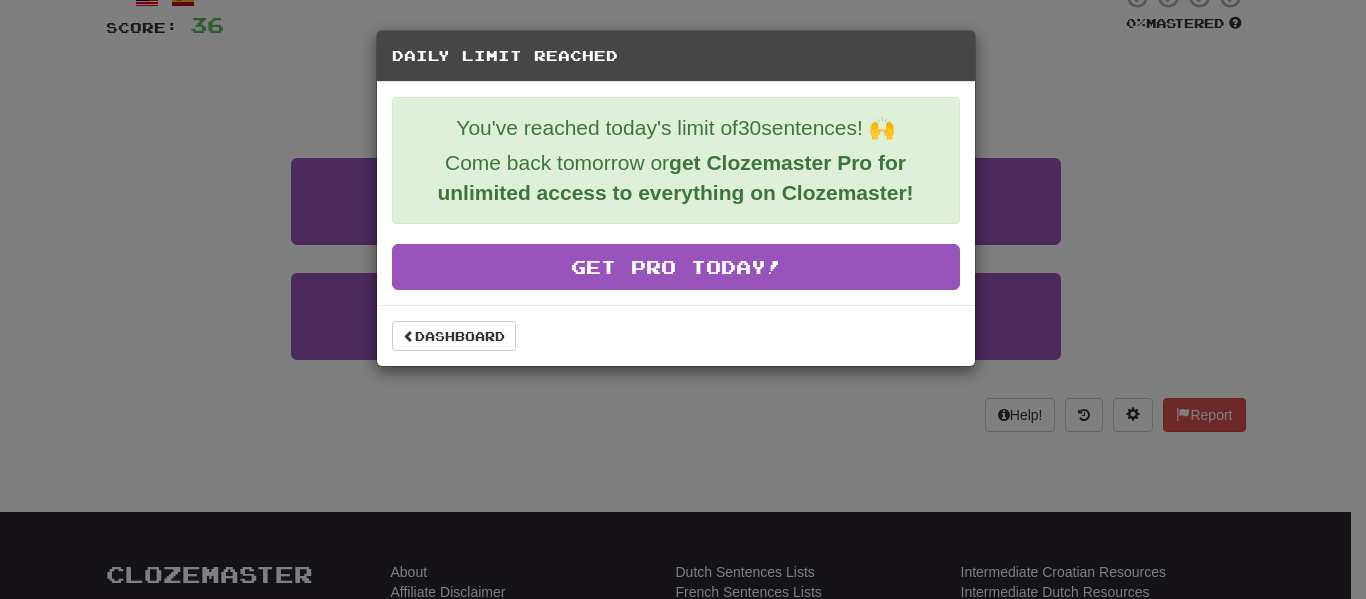 click on "Daily Limit Reached You've reached today's limit of  30  sentences! 🙌  Come back tomorrow or  get Clozemaster Pro for unlimited access to everything on Clozemaster! Get Pro Today! Dashboard" at bounding box center (683, 299) 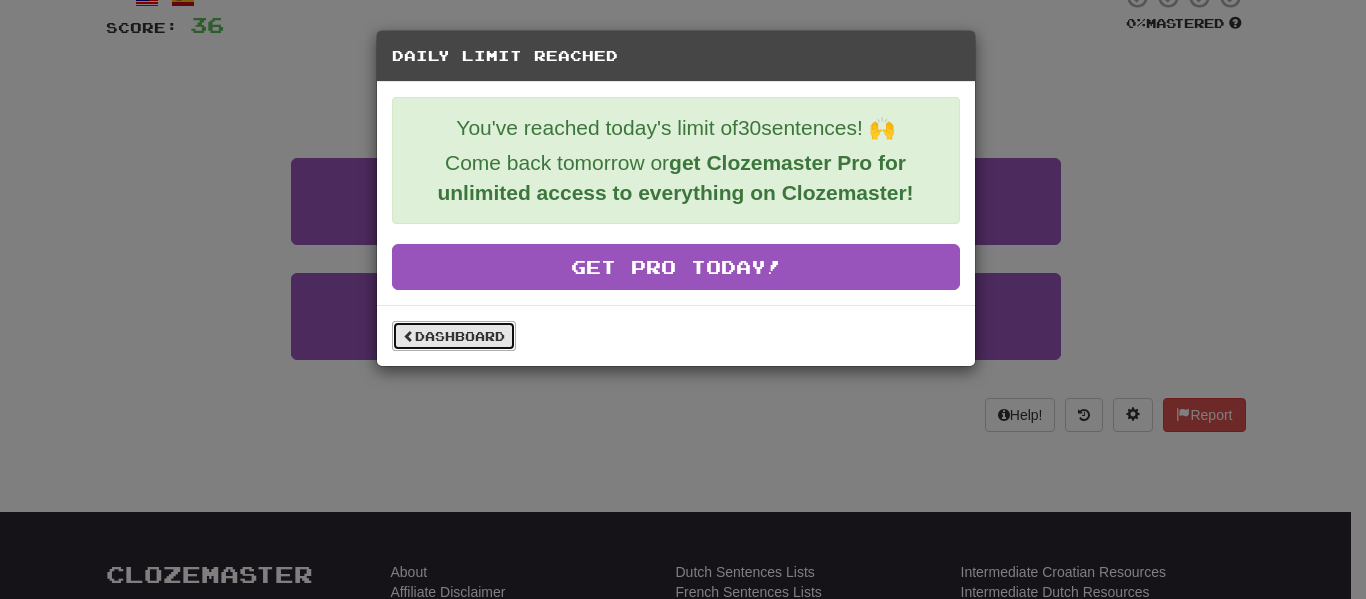 click on "Dashboard" at bounding box center (454, 336) 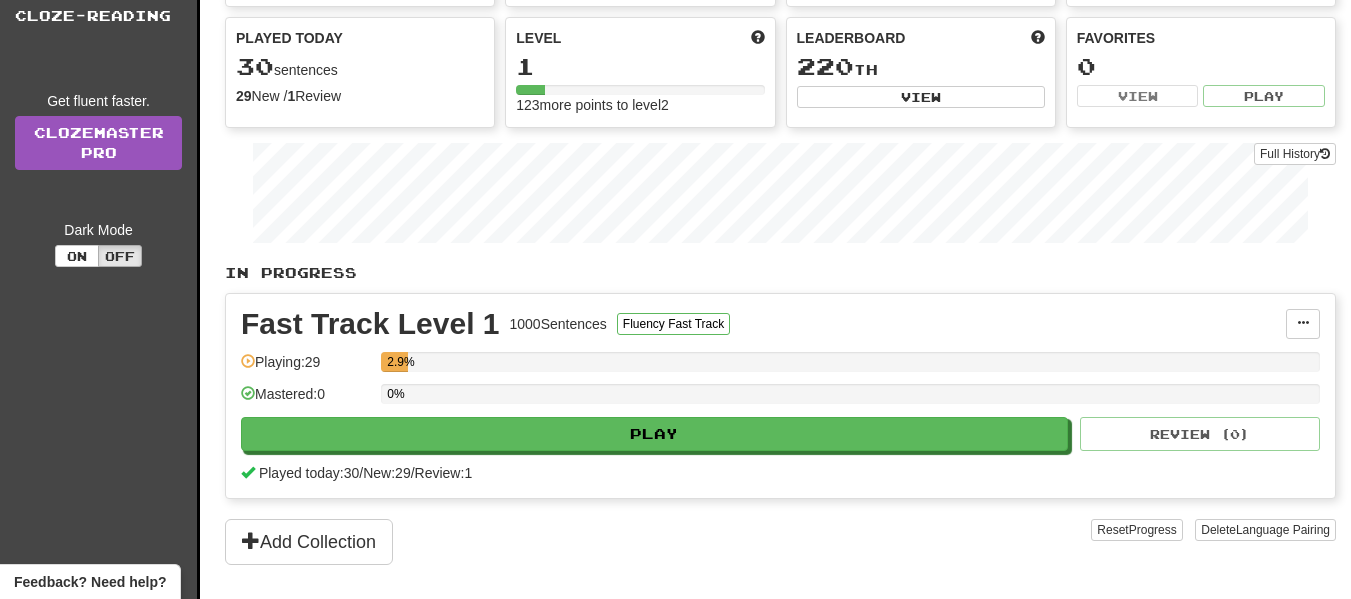 scroll, scrollTop: 201, scrollLeft: 0, axis: vertical 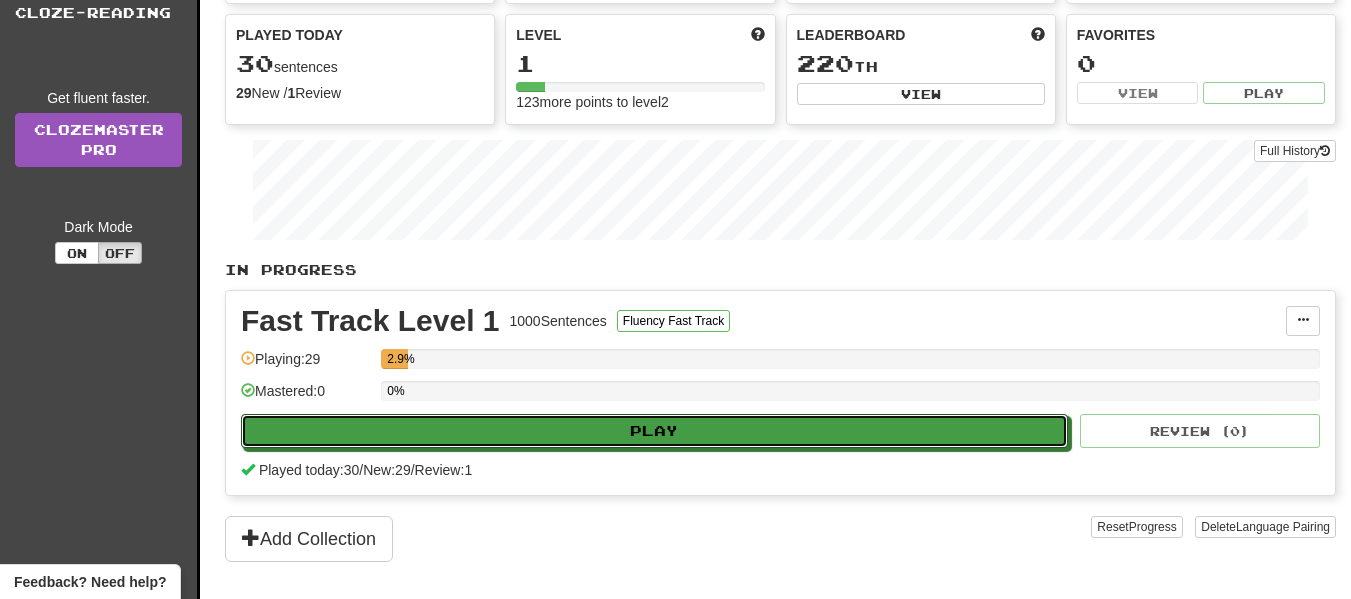 click on "Play" at bounding box center (654, 431) 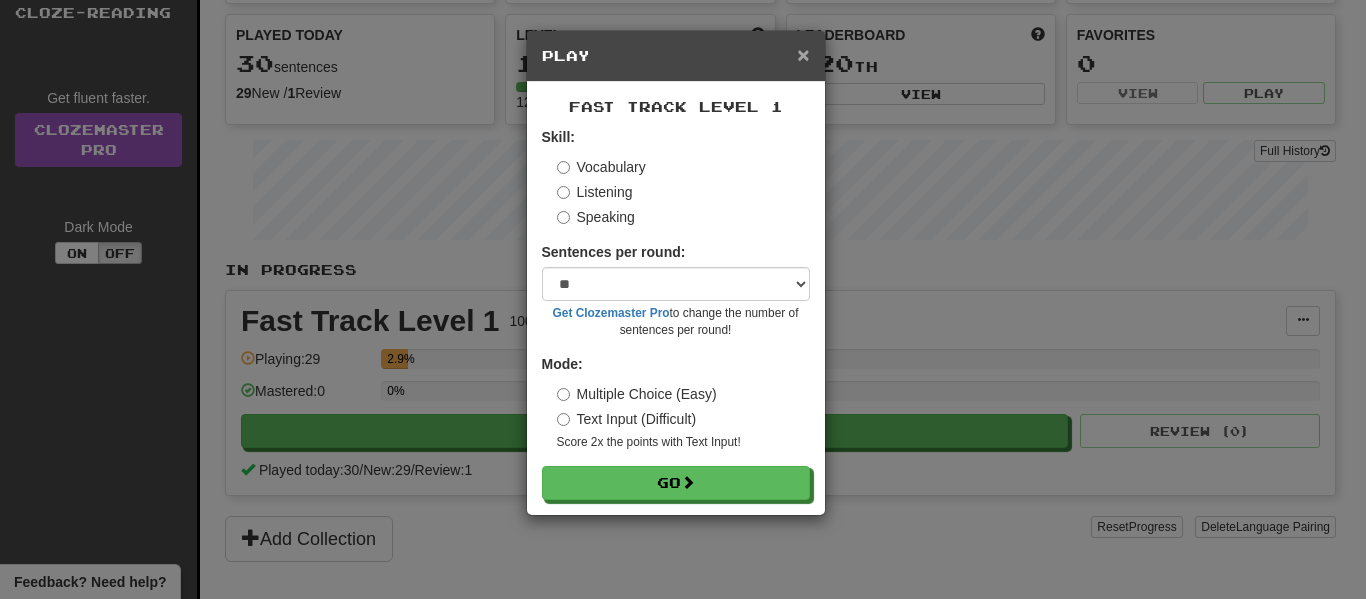 click on "×" at bounding box center [803, 54] 